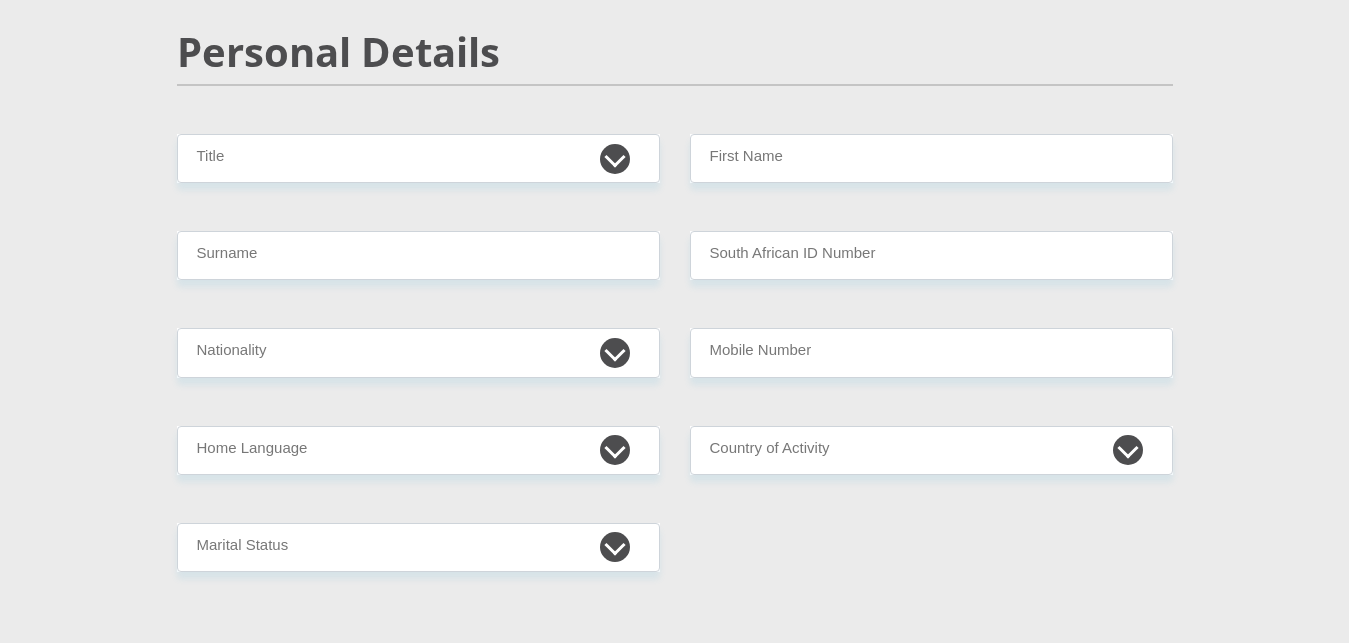 scroll, scrollTop: 0, scrollLeft: 0, axis: both 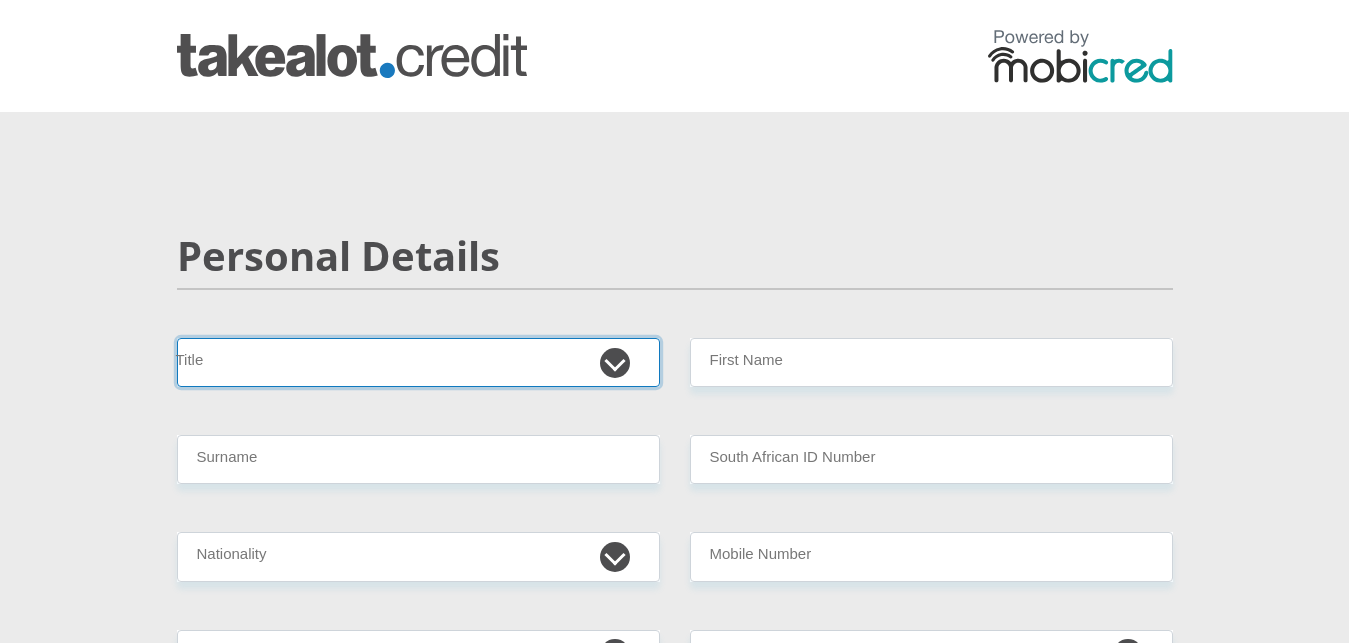 click on "Mr
Ms
Mrs
Dr
Other" at bounding box center (418, 362) 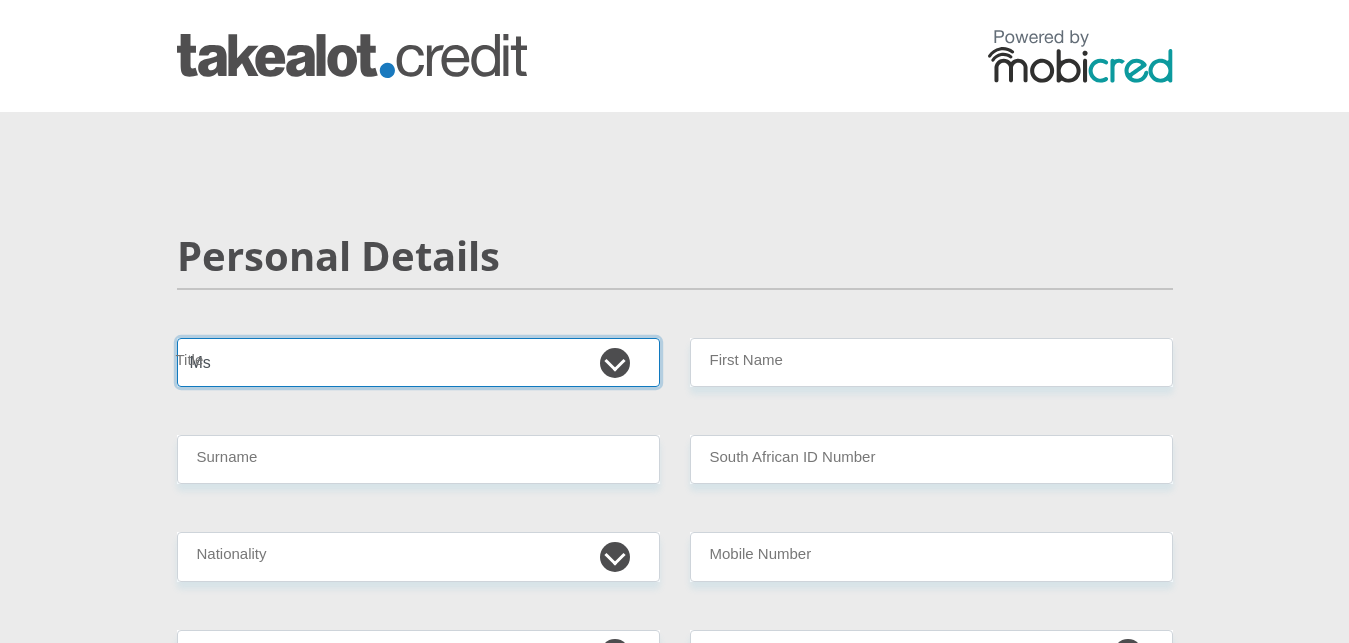 click on "Ms" at bounding box center [0, 0] 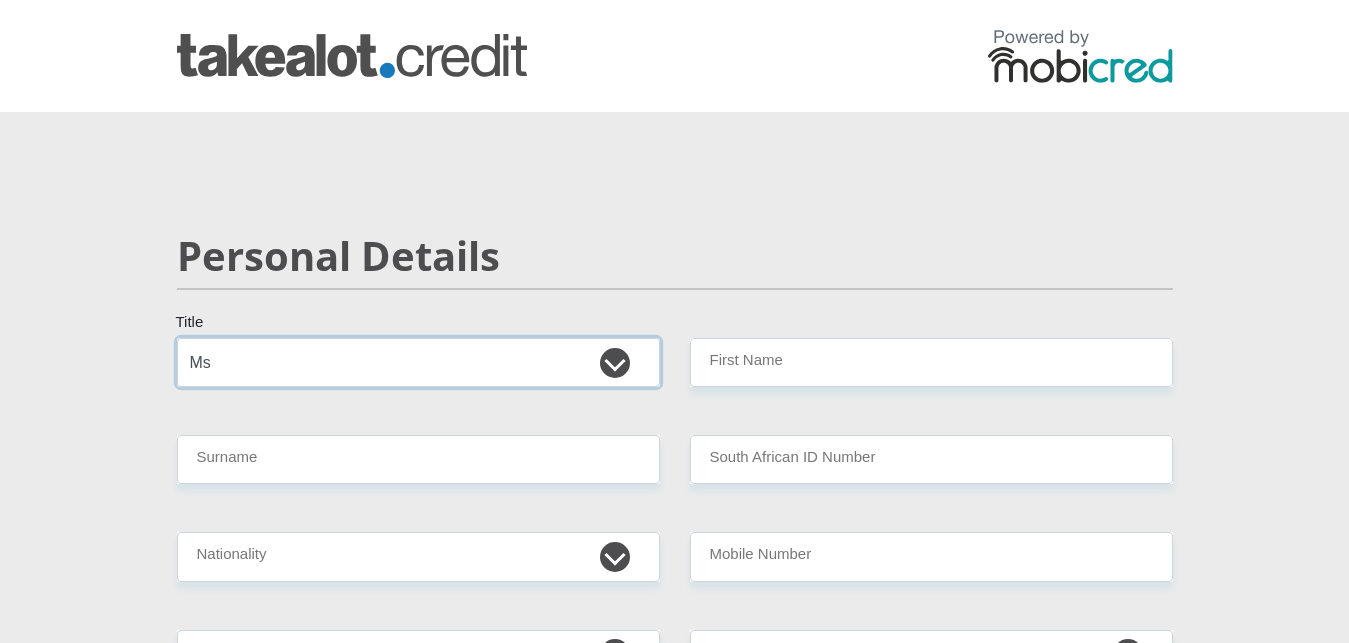 click on "Mr
Ms
Mrs
Dr
Other" at bounding box center (418, 362) 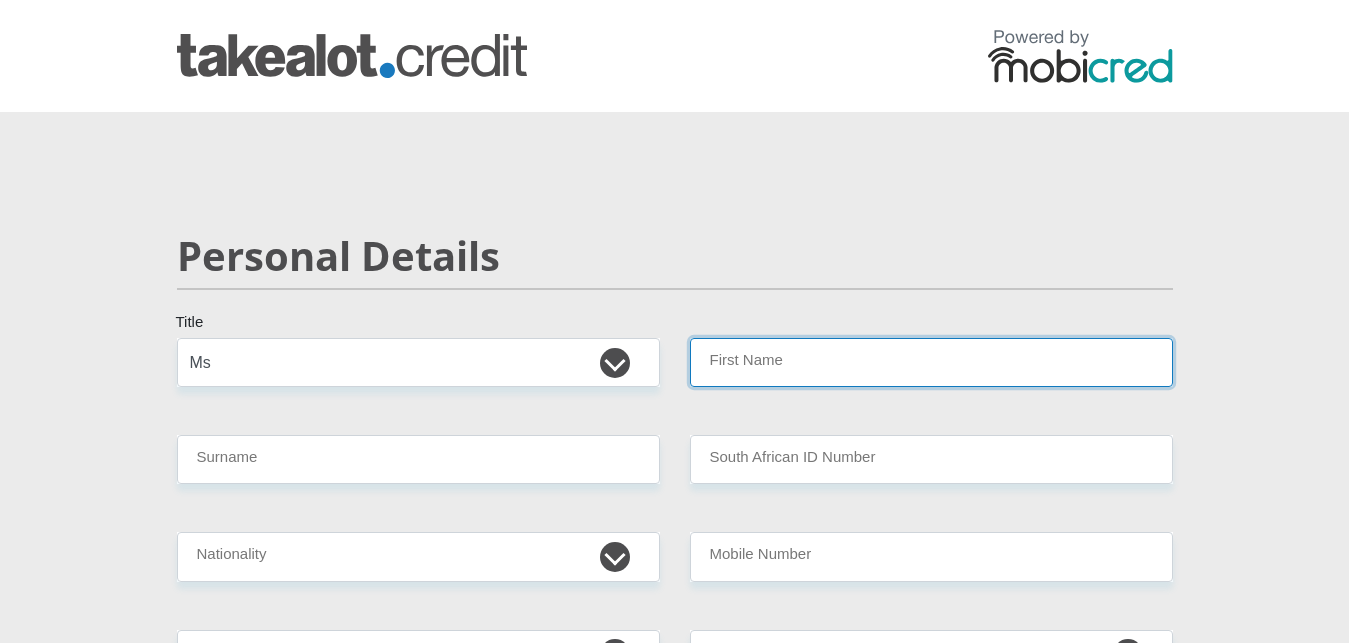 click on "First Name" at bounding box center (931, 362) 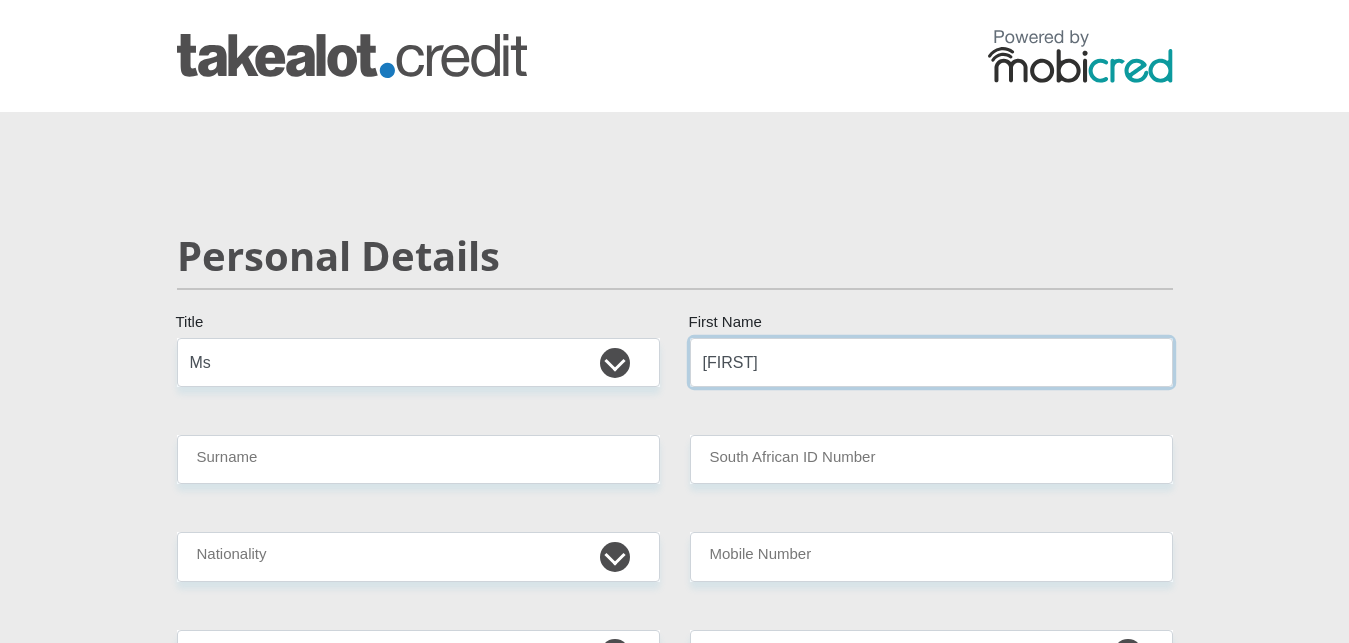 type on "[FIRST]" 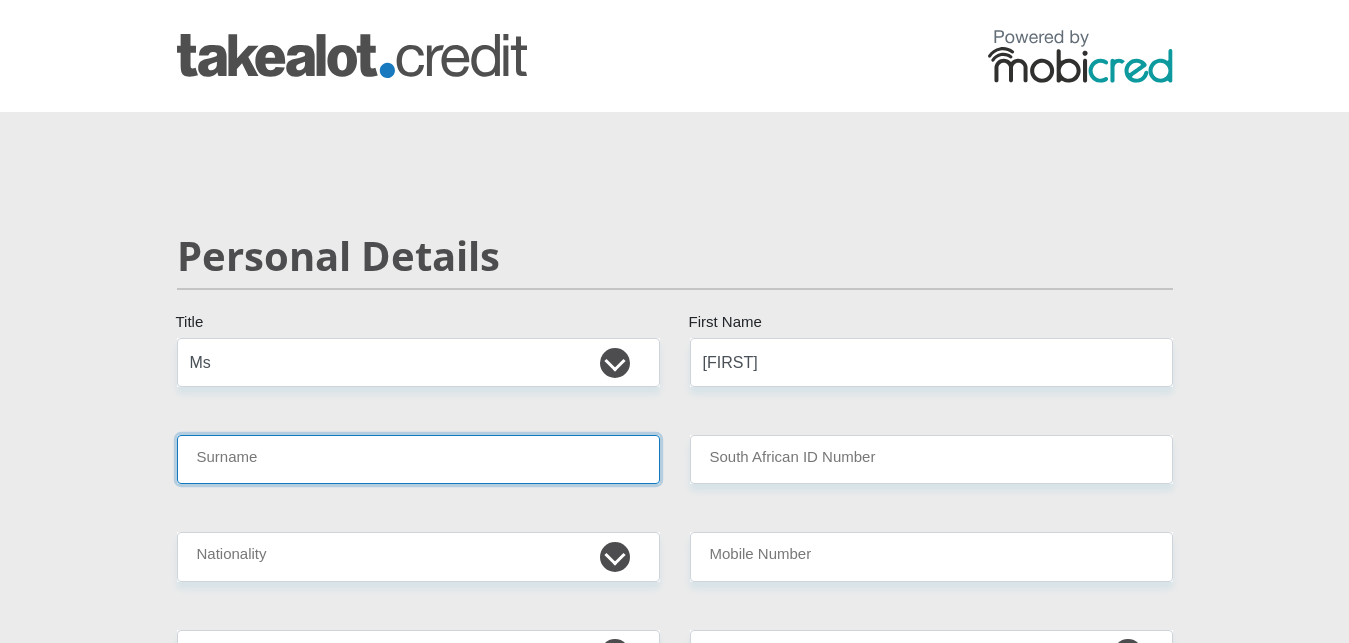 click on "Surname" at bounding box center (418, 459) 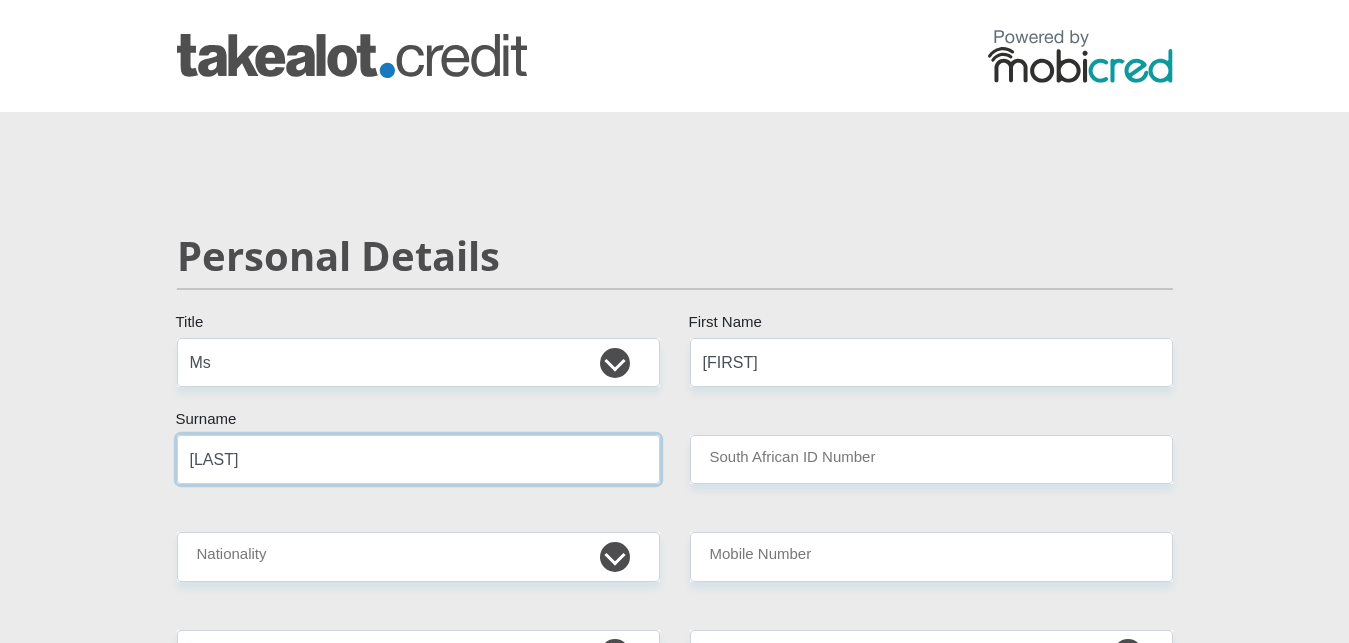 type on "[LAST]" 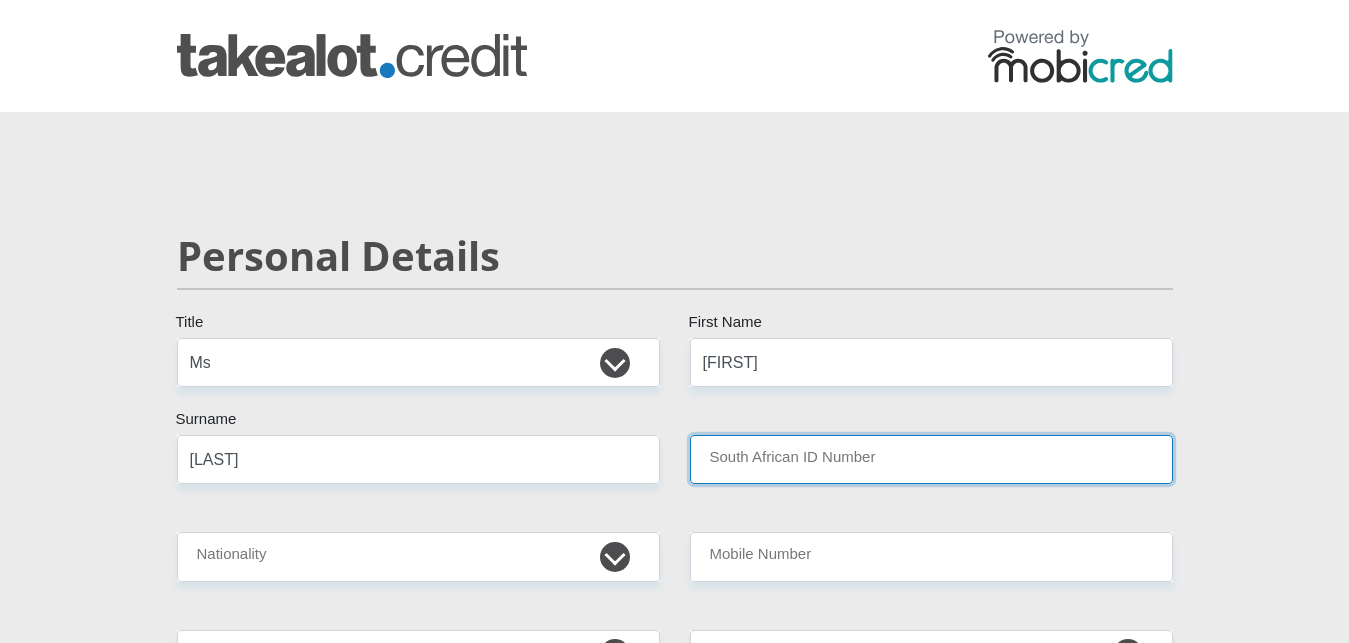 click on "South African ID Number" at bounding box center (931, 459) 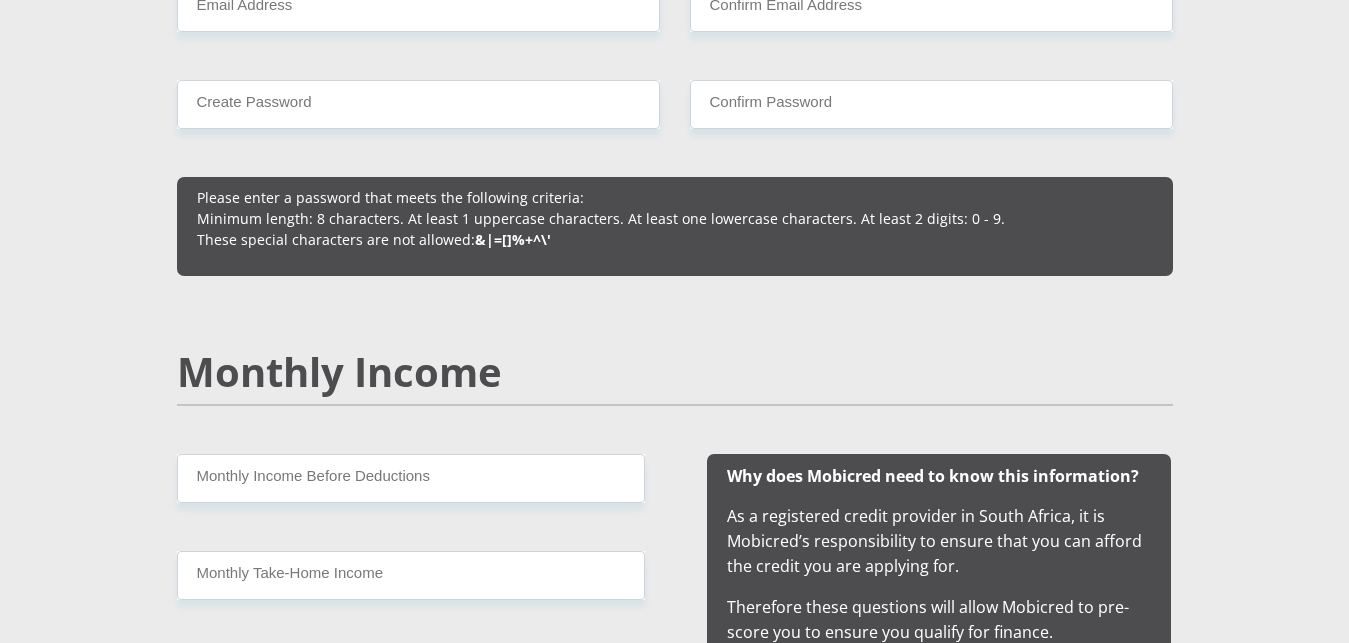 scroll, scrollTop: 1768, scrollLeft: 0, axis: vertical 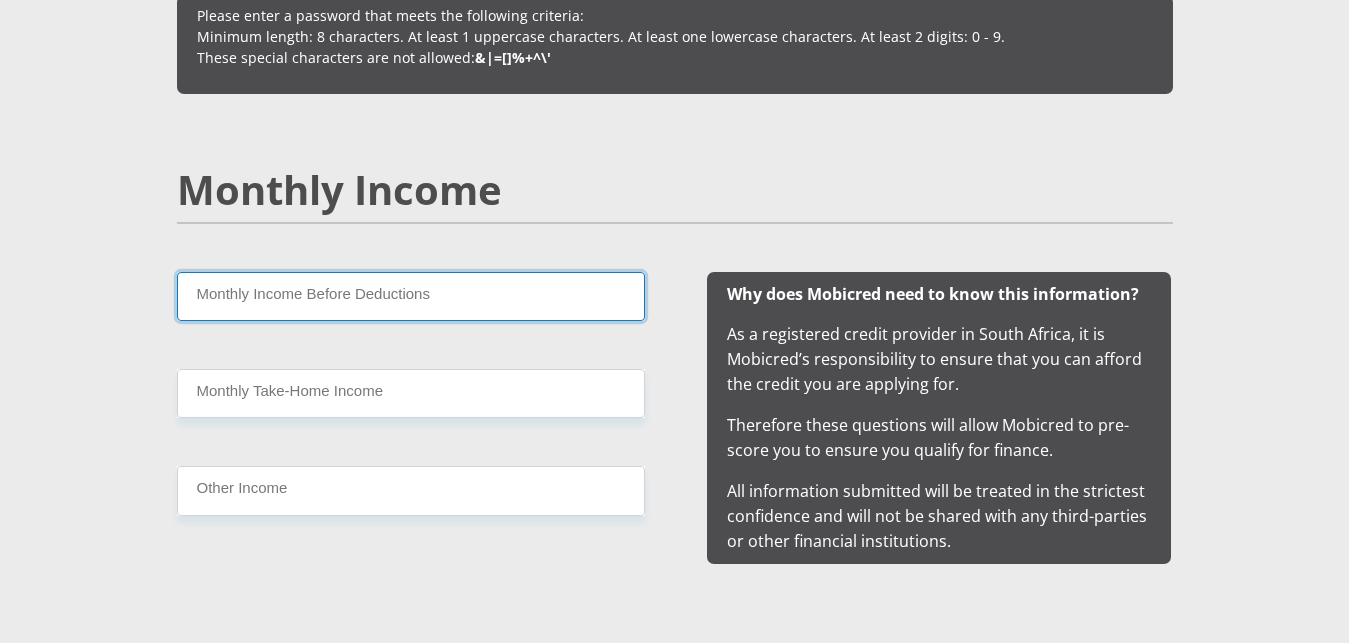 click on "Monthly Income Before Deductions" at bounding box center [411, 296] 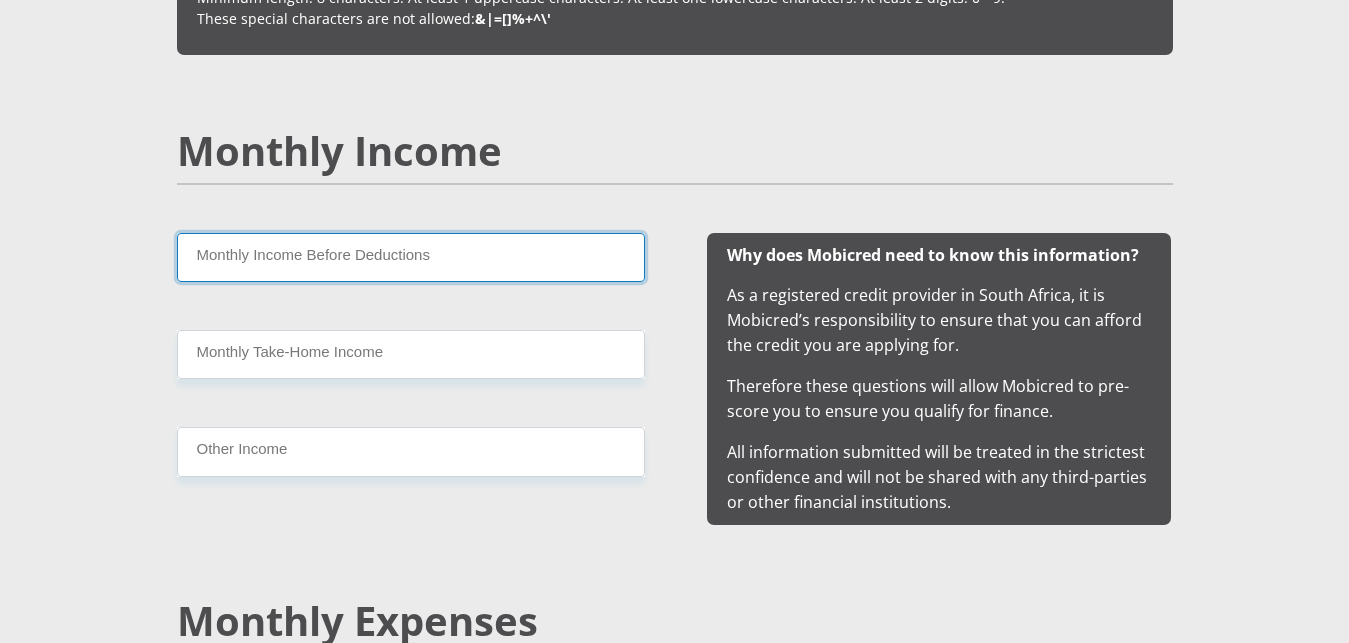 scroll, scrollTop: 1836, scrollLeft: 0, axis: vertical 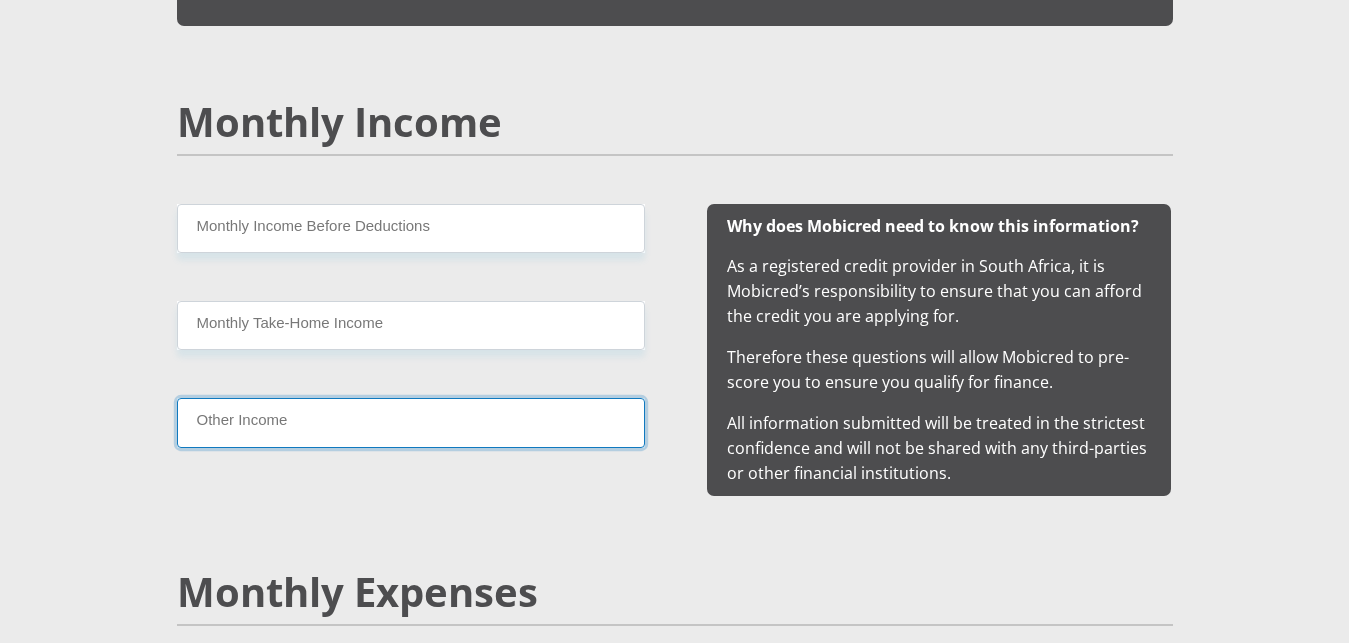 click on "Other Income" at bounding box center [411, 422] 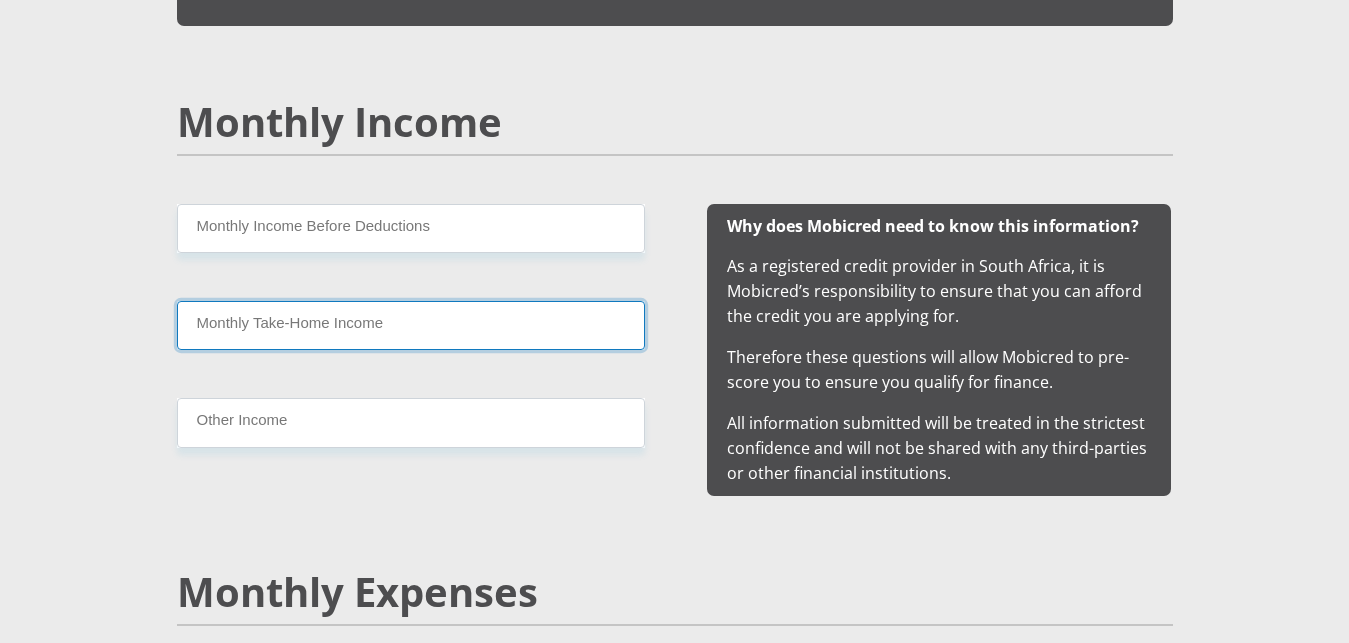 drag, startPoint x: 304, startPoint y: 332, endPoint x: 319, endPoint y: 327, distance: 15.811388 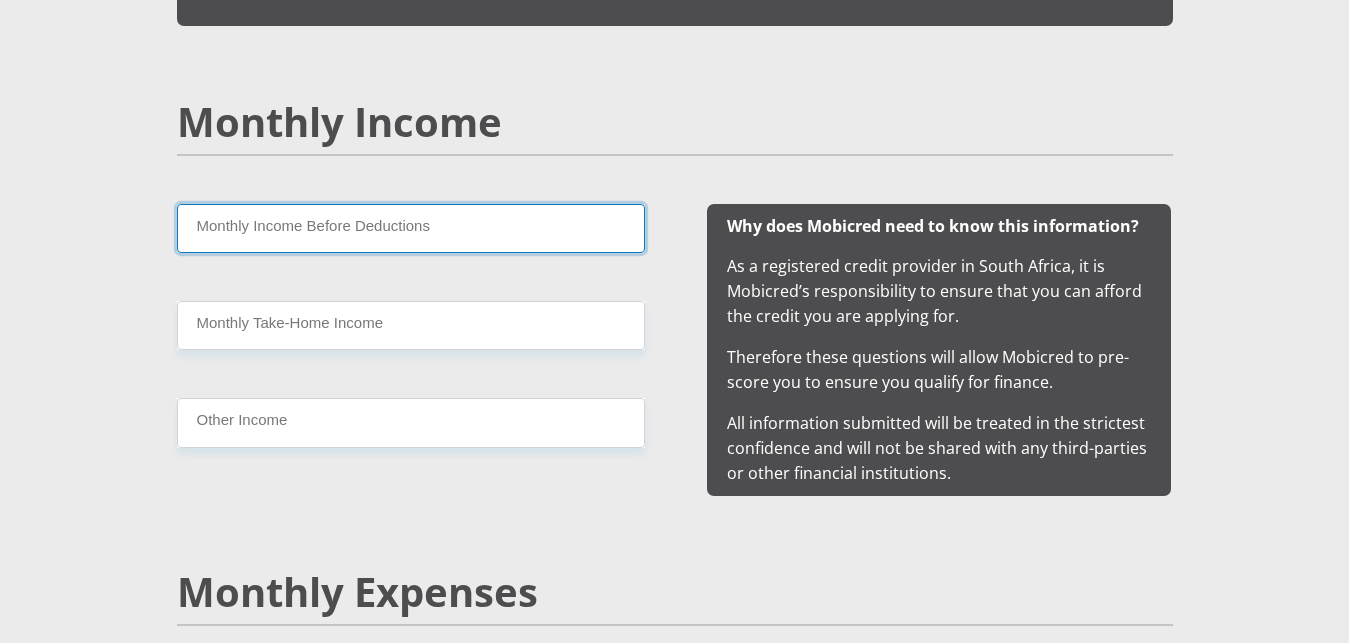 click on "Monthly Income Before Deductions" at bounding box center (411, 228) 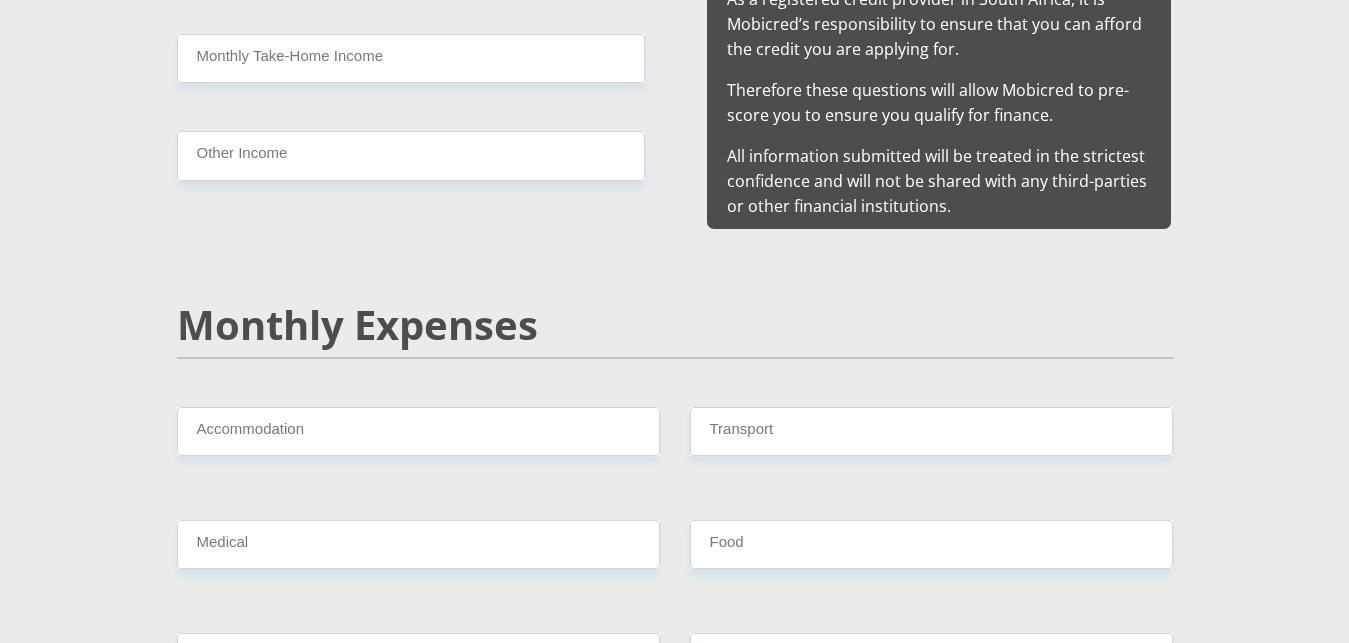 scroll, scrollTop: 2108, scrollLeft: 0, axis: vertical 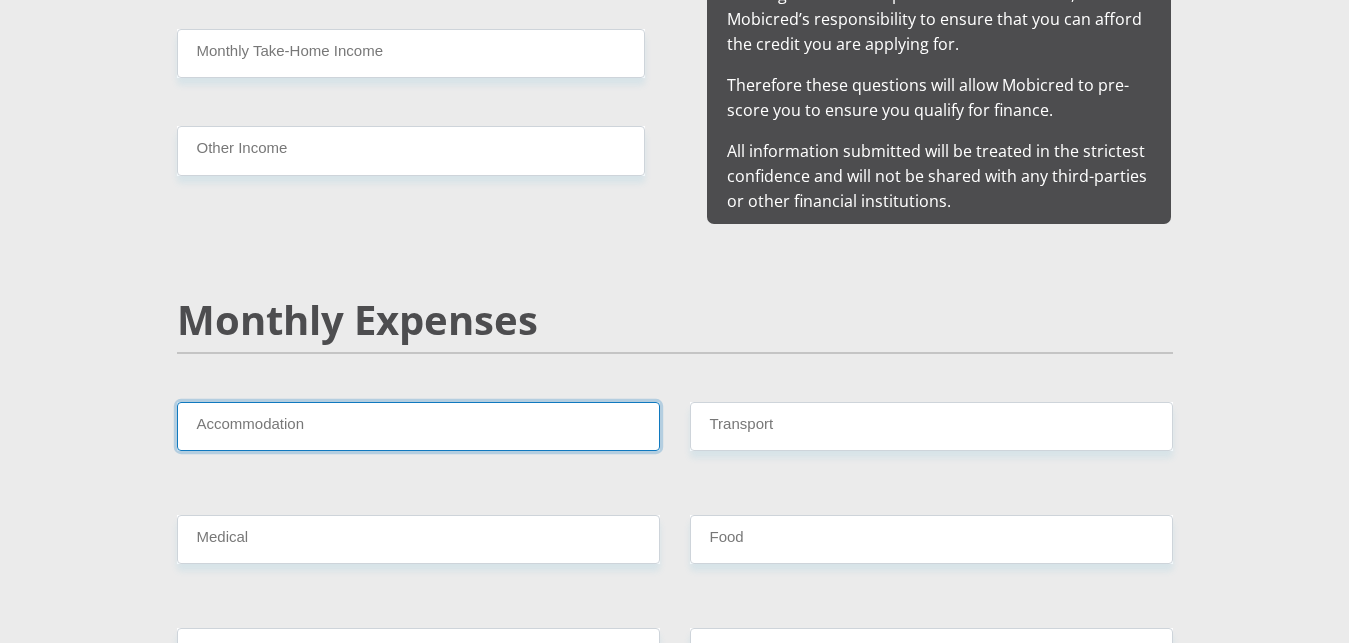 click on "Accommodation" at bounding box center [418, 426] 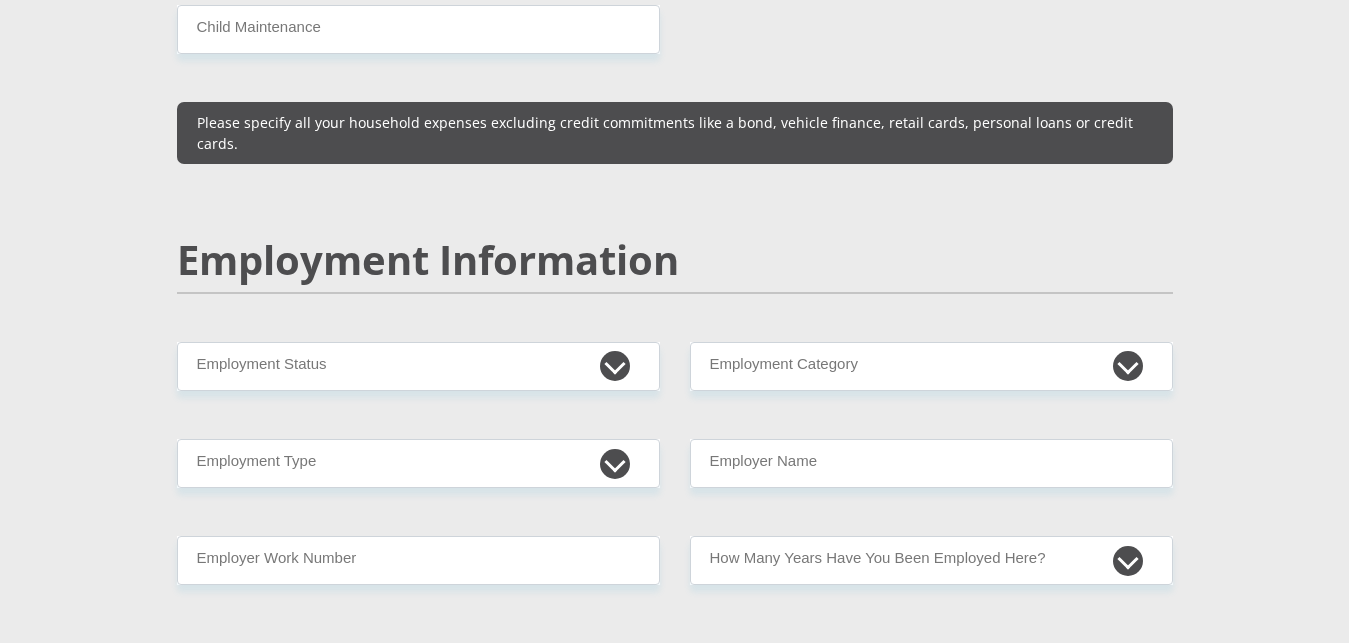 scroll, scrollTop: 2856, scrollLeft: 0, axis: vertical 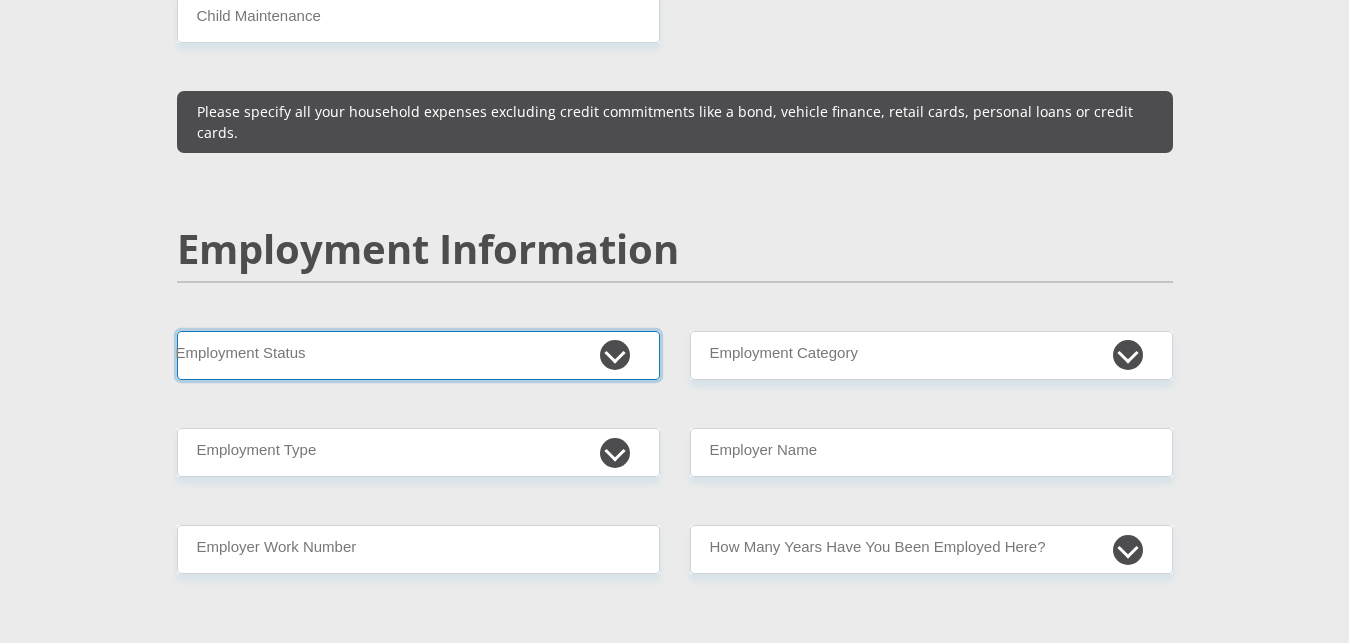 click on "Permanent/Full-time
Part-time/Casual
Contract Worker
Self-Employed
Housewife
Retired
Student
Medically Boarded
Disability
Unemployed" at bounding box center [418, 355] 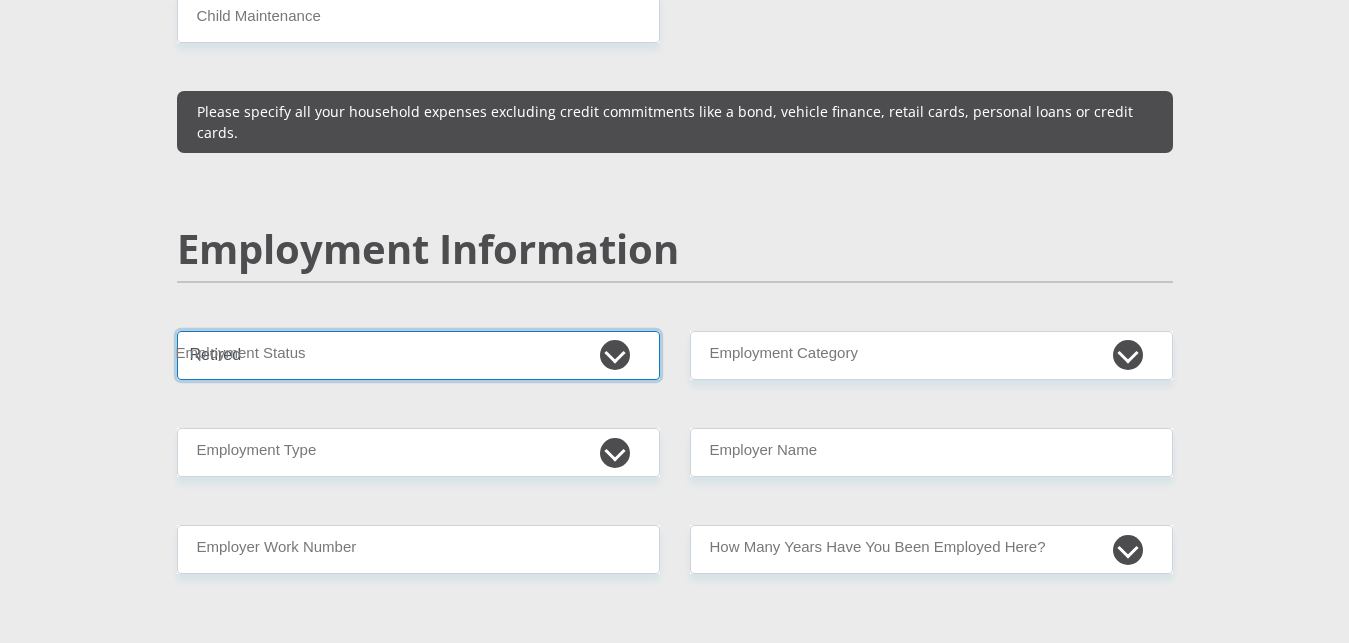 click on "Retired" at bounding box center [0, 0] 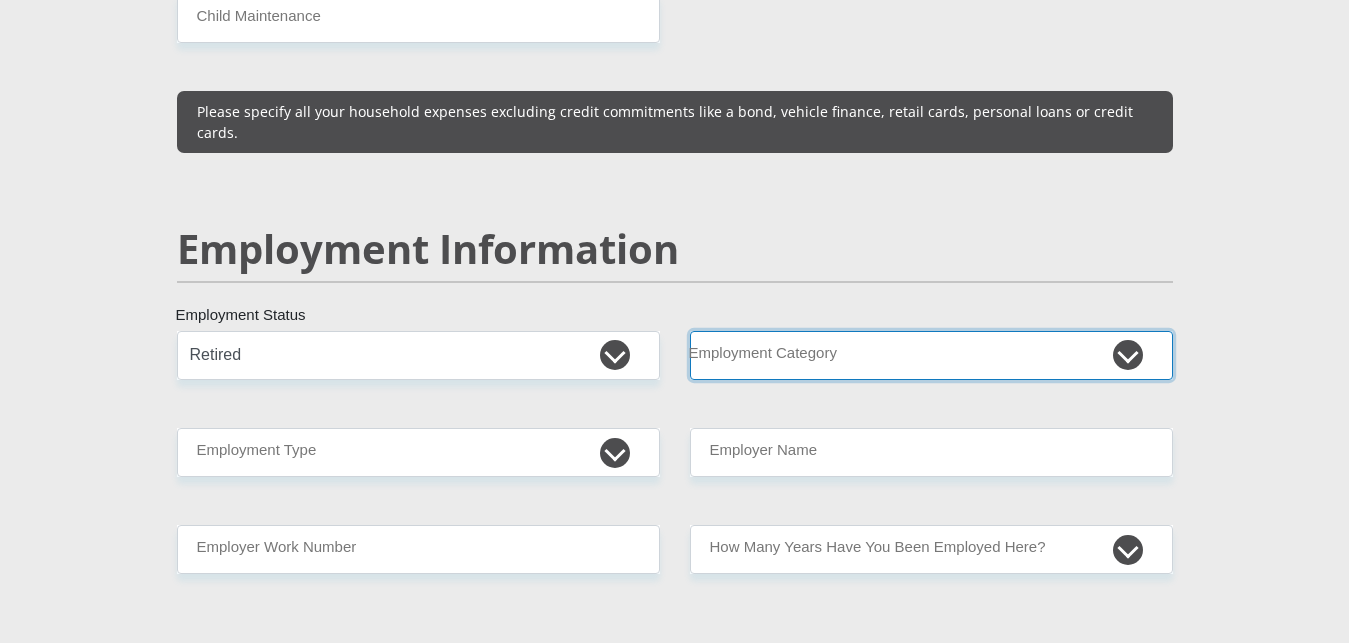 click on "AGRICULTURE
ALCOHOL & TOBACCO
CONSTRUCTION MATERIALS
METALLURGY
EQUIPMENT FOR RENEWABLE ENERGY
SPECIALIZED CONTRACTORS
CAR
GAMING (INCL. INTERNET
OTHER WHOLESALE
UNLICENSED PHARMACEUTICALS
CURRENCY EXCHANGE HOUSES
OTHER FINANCIAL INSTITUTIONS & INSURANCE
REAL ESTATE AGENTS
OIL & GAS
OTHER MATERIALS (E.G. IRON ORE)
PRECIOUS STONES & PRECIOUS METALS
POLITICAL ORGANIZATIONS
RELIGIOUS ORGANIZATIONS(NOT SECTS)
ACTI. HAVING BUSINESS DEAL WITH PUBLIC ADMINISTRATION
LAUNDROMATS" at bounding box center (931, 355) 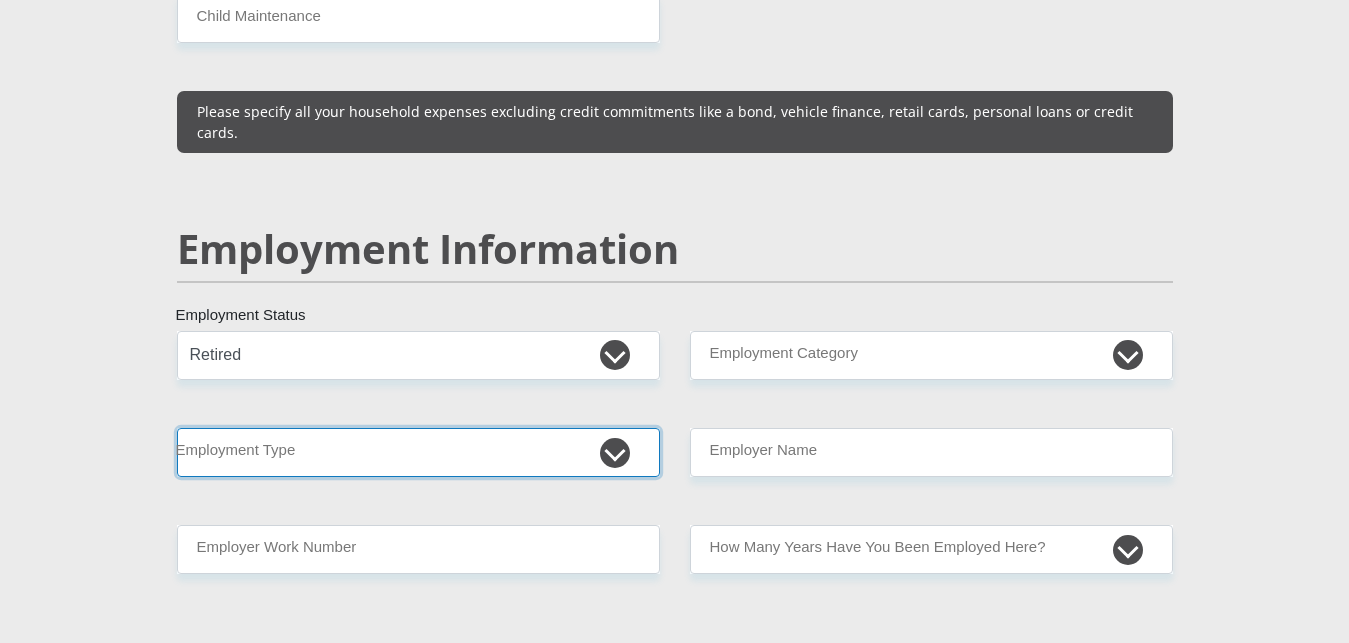 drag, startPoint x: 628, startPoint y: 415, endPoint x: 608, endPoint y: 423, distance: 21.540659 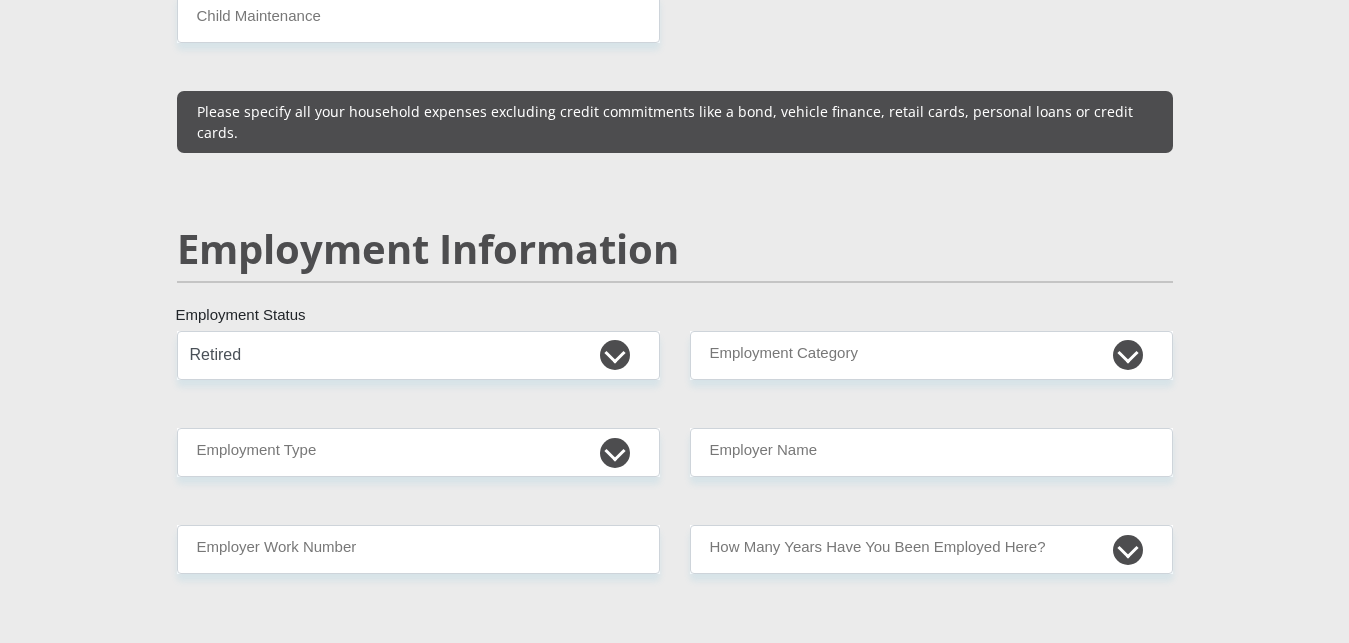 click on "Mr
Ms
Mrs
Dr
Other
Title
[FIRST]
First Name
[LAST]
Surname
South African ID Number
Please input valid ID number
[COUNTRY]
Afghanistan
Aland Islands
Albania
Algeria
America Samoa
American Virgin Islands
Andorra
Angola
Anguilla
Antarctica
Antigua and Barbuda
Argentina  Armenia  Aruba" at bounding box center (675, 322) 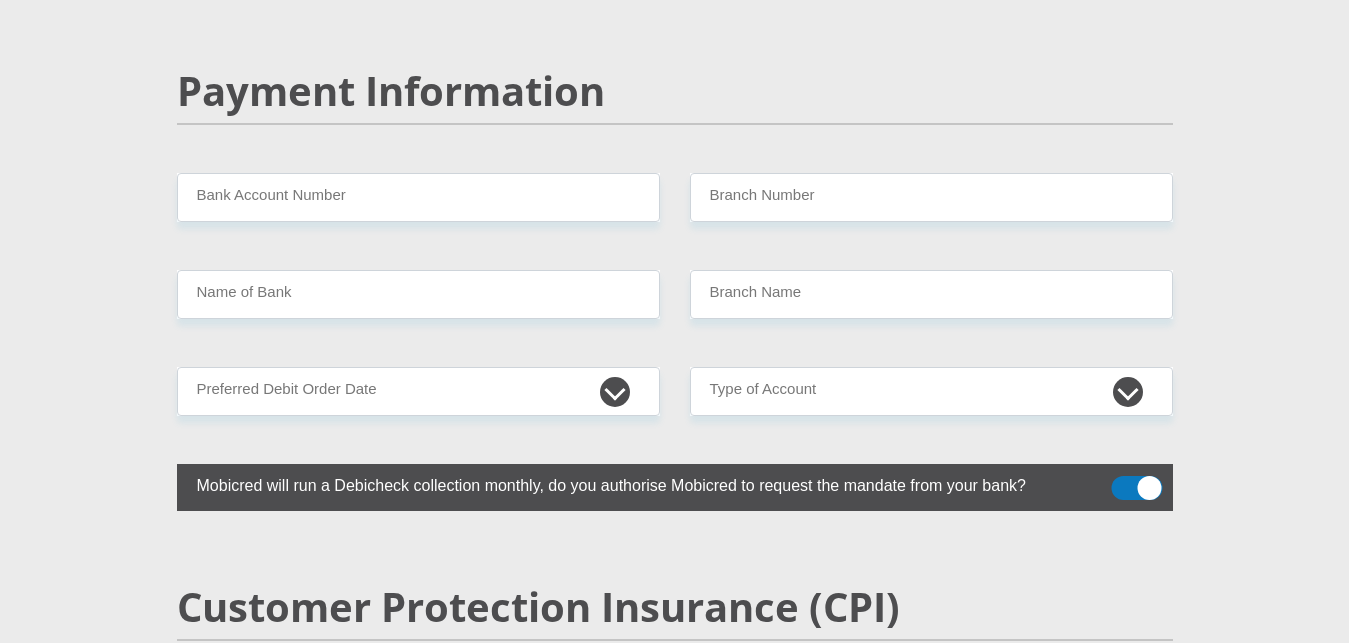 scroll, scrollTop: 3876, scrollLeft: 0, axis: vertical 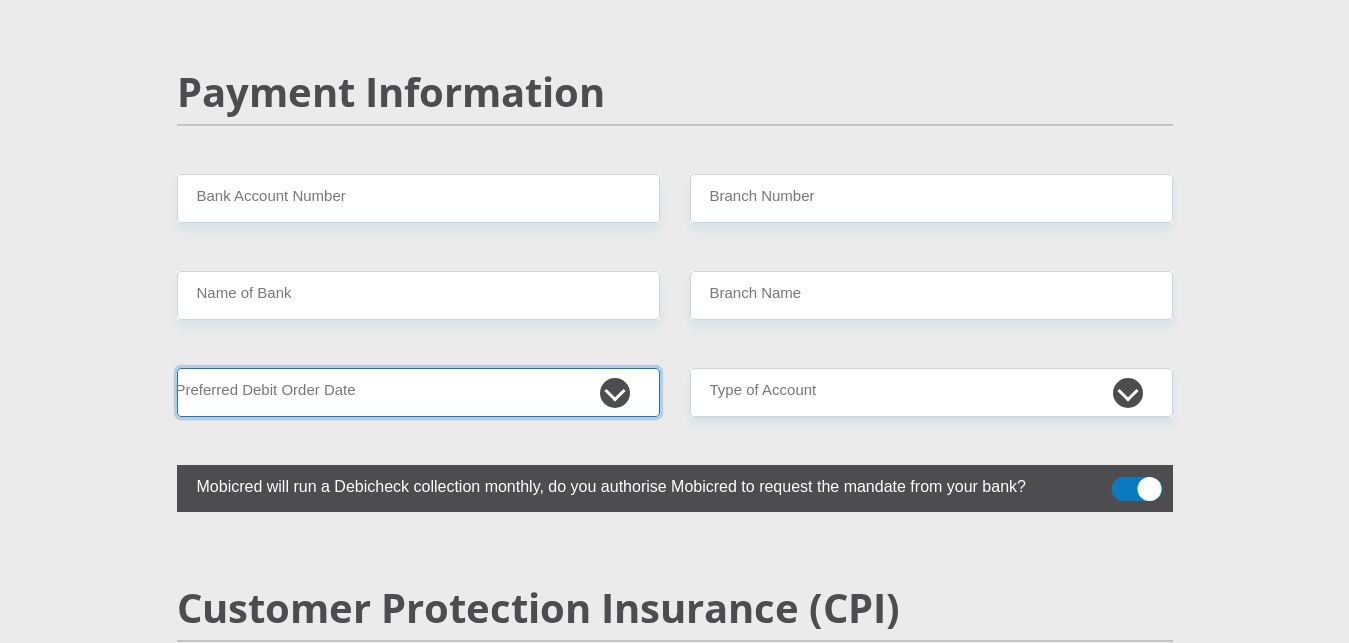 click on "1st
2nd
3rd
4th
5th
7th
18th
19th
20th
21st
22nd
23rd
24th
25th
26th
27th
28th
29th
30th" at bounding box center [418, 392] 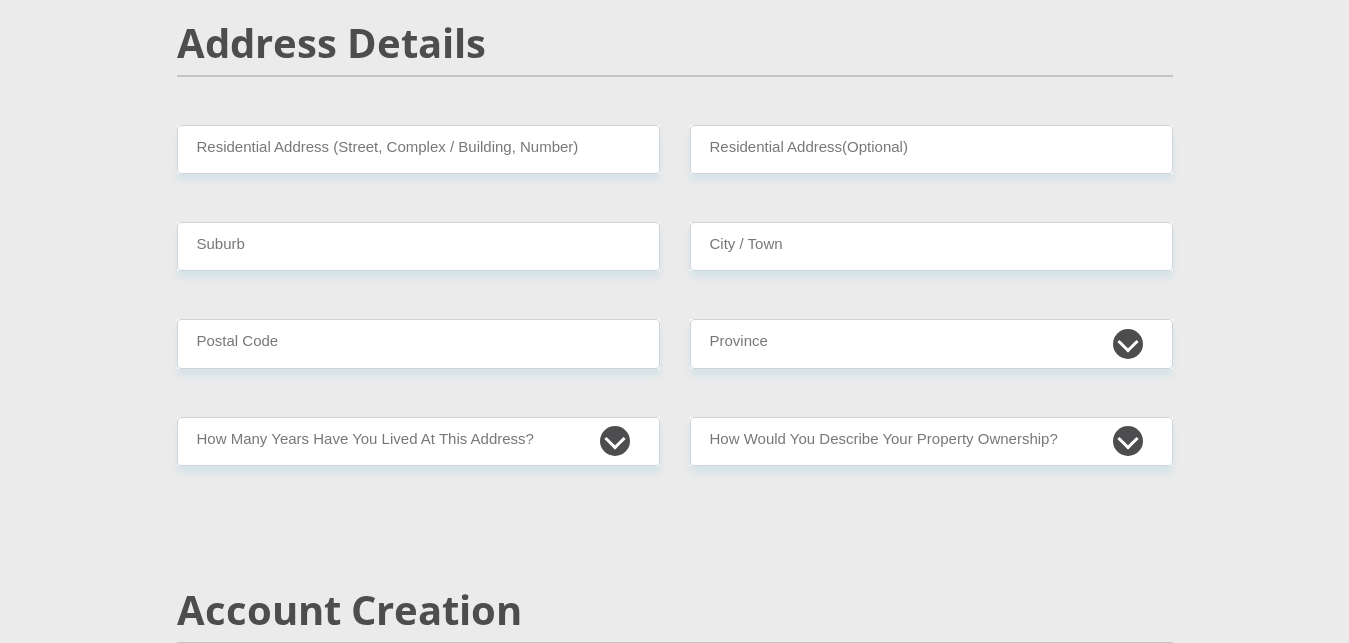 scroll, scrollTop: 816, scrollLeft: 0, axis: vertical 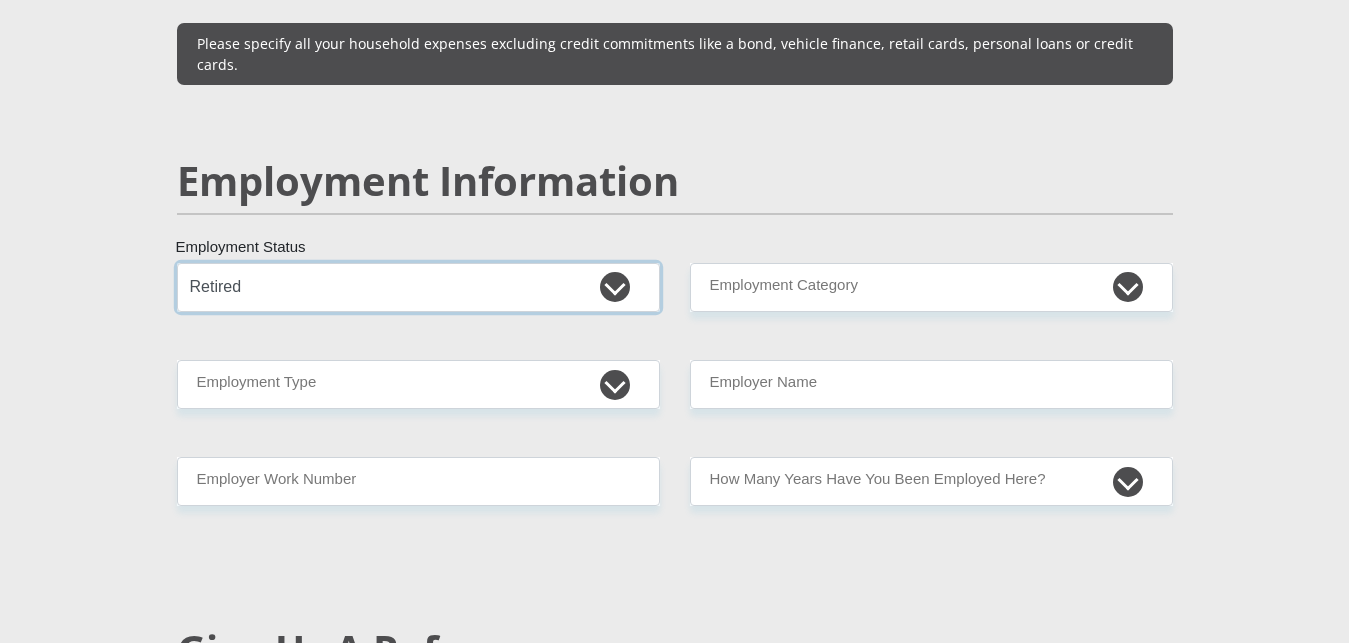 click on "Permanent/Full-time
Part-time/Casual
Contract Worker
Self-Employed
Housewife
Retired
Student
Medically Boarded
Disability
Unemployed" at bounding box center [418, 287] 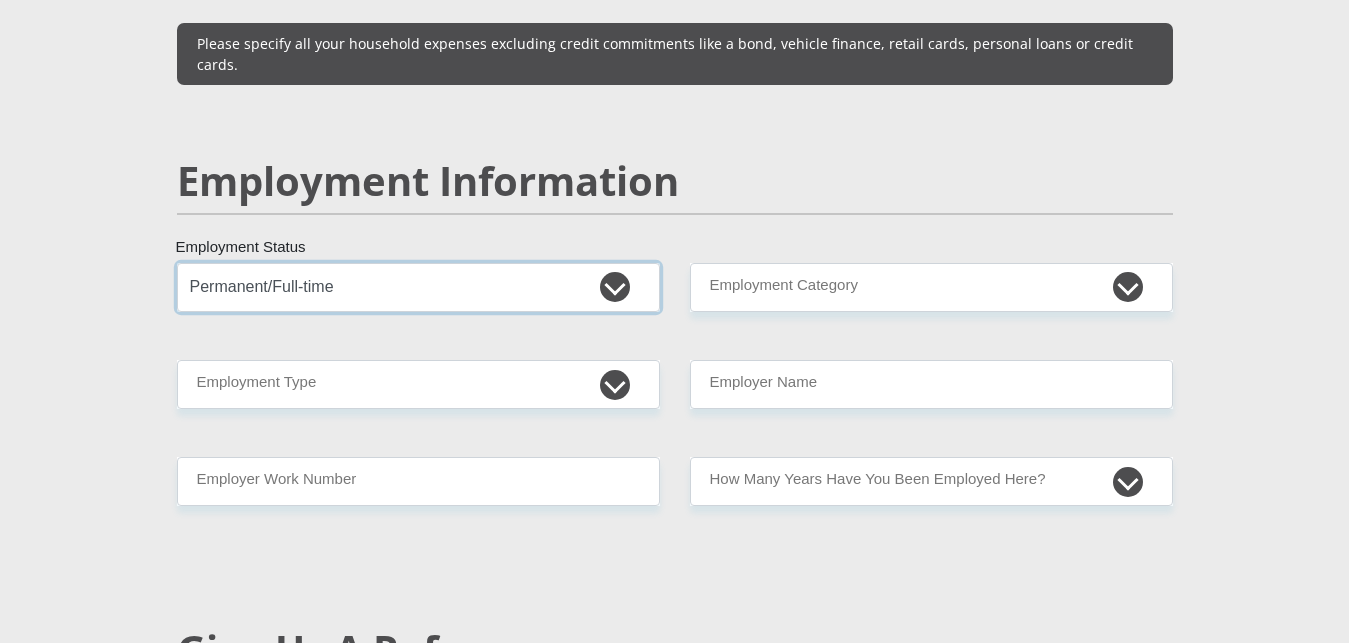 click on "Permanent/Full-time" at bounding box center (0, 0) 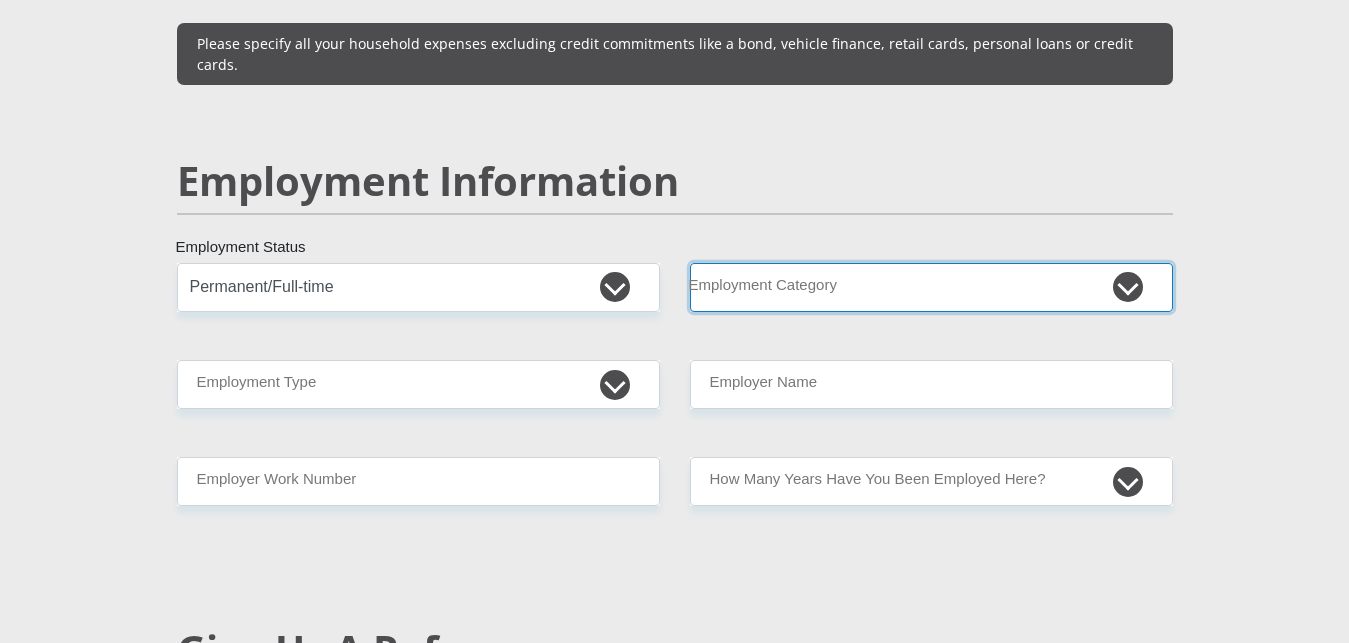 click on "AGRICULTURE
ALCOHOL & TOBACCO
CONSTRUCTION MATERIALS
METALLURGY
EQUIPMENT FOR RENEWABLE ENERGY
SPECIALIZED CONTRACTORS
CAR
GAMING (INCL. INTERNET
OTHER WHOLESALE
UNLICENSED PHARMACEUTICALS
CURRENCY EXCHANGE HOUSES
OTHER FINANCIAL INSTITUTIONS & INSURANCE
REAL ESTATE AGENTS
OIL & GAS
OTHER MATERIALS (E.G. IRON ORE)
PRECIOUS STONES & PRECIOUS METALS
POLITICAL ORGANIZATIONS
RELIGIOUS ORGANIZATIONS(NOT SECTS)
ACTI. HAVING BUSINESS DEAL WITH PUBLIC ADMINISTRATION
LAUNDROMATS" at bounding box center [931, 287] 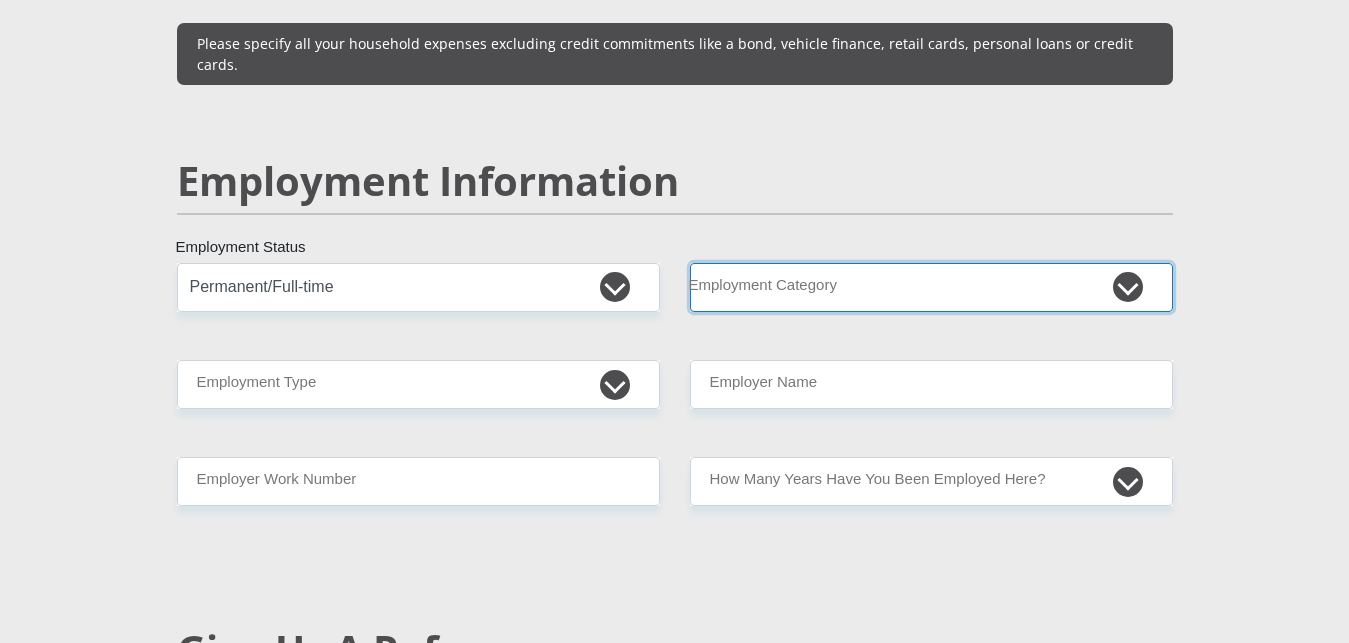 select on "71" 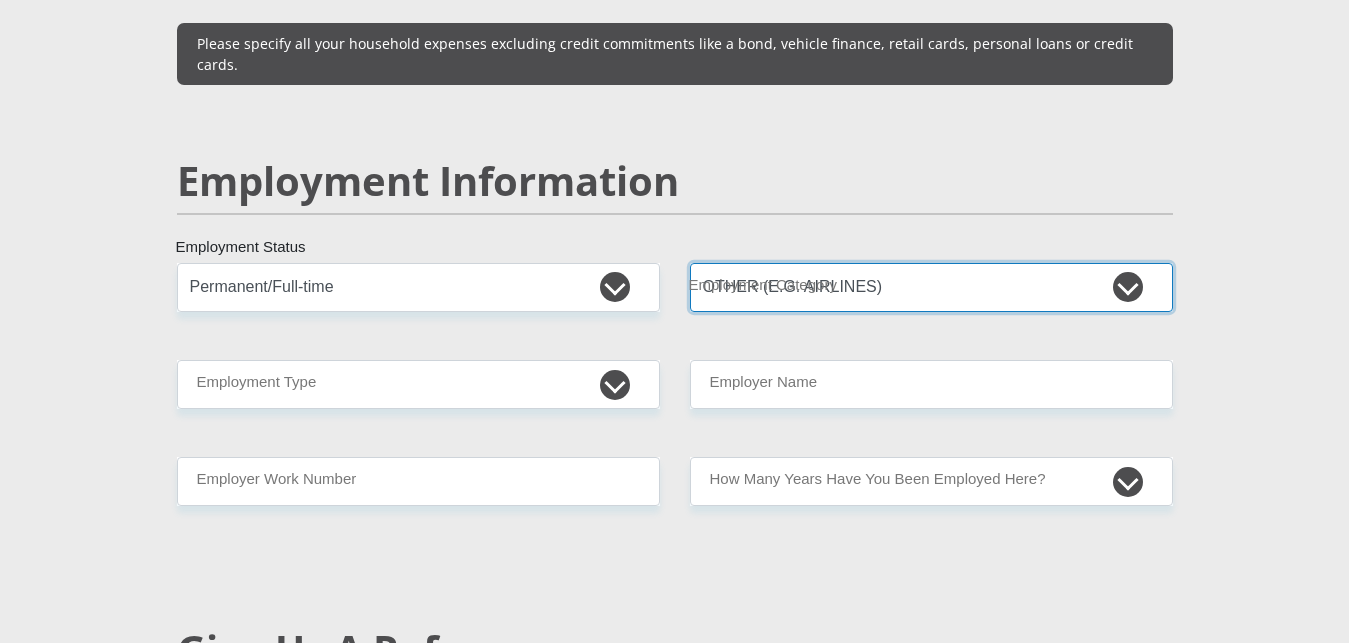 click on "OTHER (E.G. AIRLINES)" at bounding box center [0, 0] 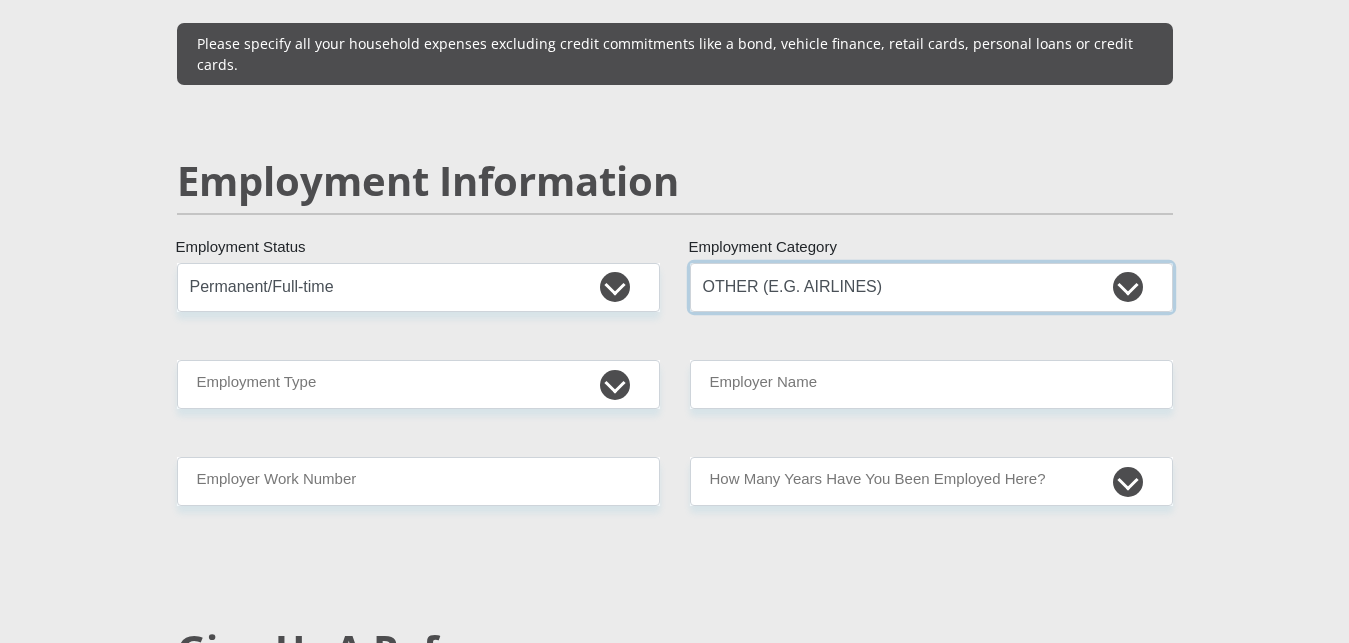 drag, startPoint x: 964, startPoint y: 258, endPoint x: 940, endPoint y: 268, distance: 26 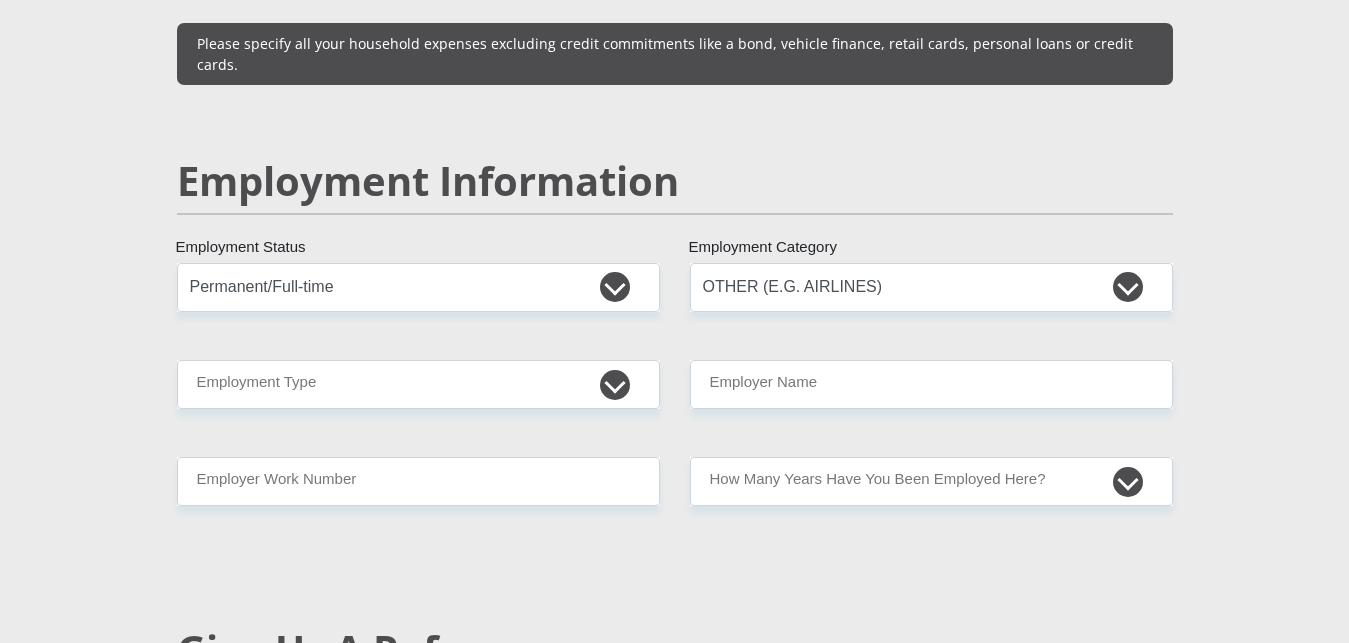 click on "Mr
Ms
Mrs
Dr
Other
Title
[FIRST]
First Name
[LAST]
Surname
South African ID Number
Please input valid ID number
[COUNTRY]
Afghanistan
Aland Islands
Albania
Algeria
America Samoa
American Virgin Islands
Andorra
Angola
Anguilla
Antarctica
Antigua and Barbuda
Argentina  Armenia  Aruba" at bounding box center (675, 254) 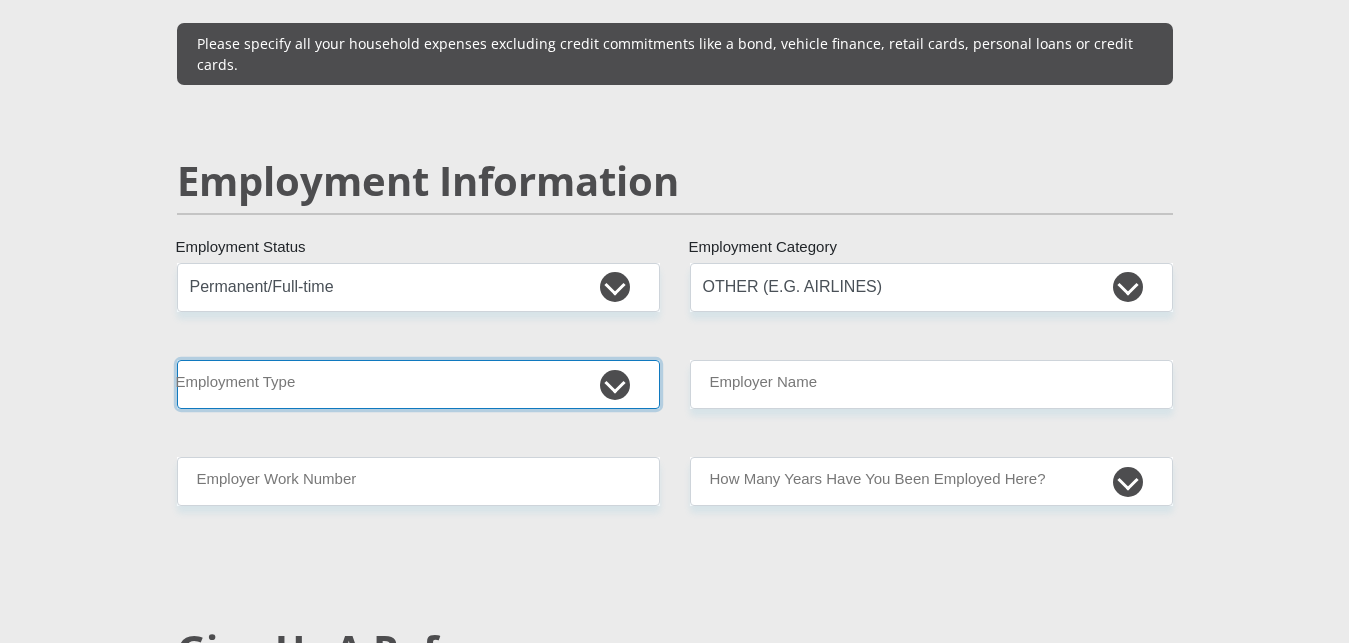click on "College/Lecturer
Craft Seller
Creative
Driver
Executive
Farmer
Forces - Non Commissioned
Forces - Officer
Hawker
Housewife
Labourer
Licenced Professional
Manager
Miner
Non Licenced Professional
Office Staff/Clerk
Outside Worker
Pensioner
Permanent Teacher
Production/Manufacturing
Sales
Self-Employed
Semi-Professional Worker
Service Industry  Social Worker  Student" at bounding box center (418, 384) 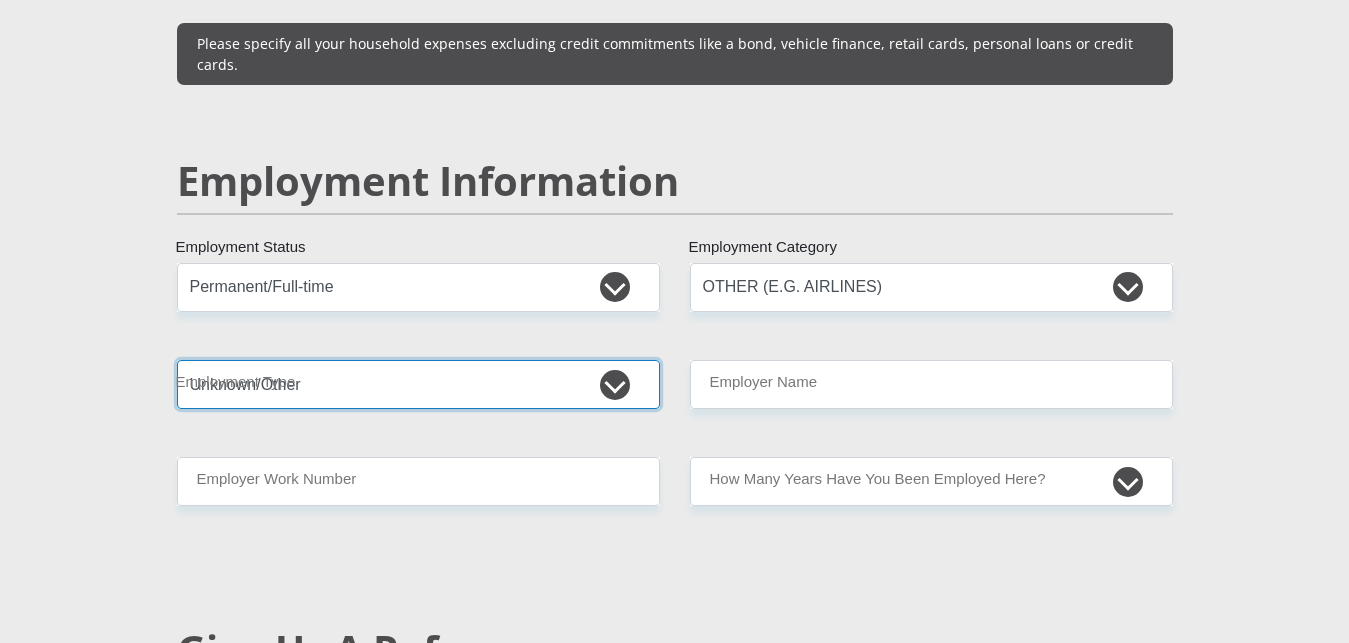 click on "Unknown/Other" at bounding box center (0, 0) 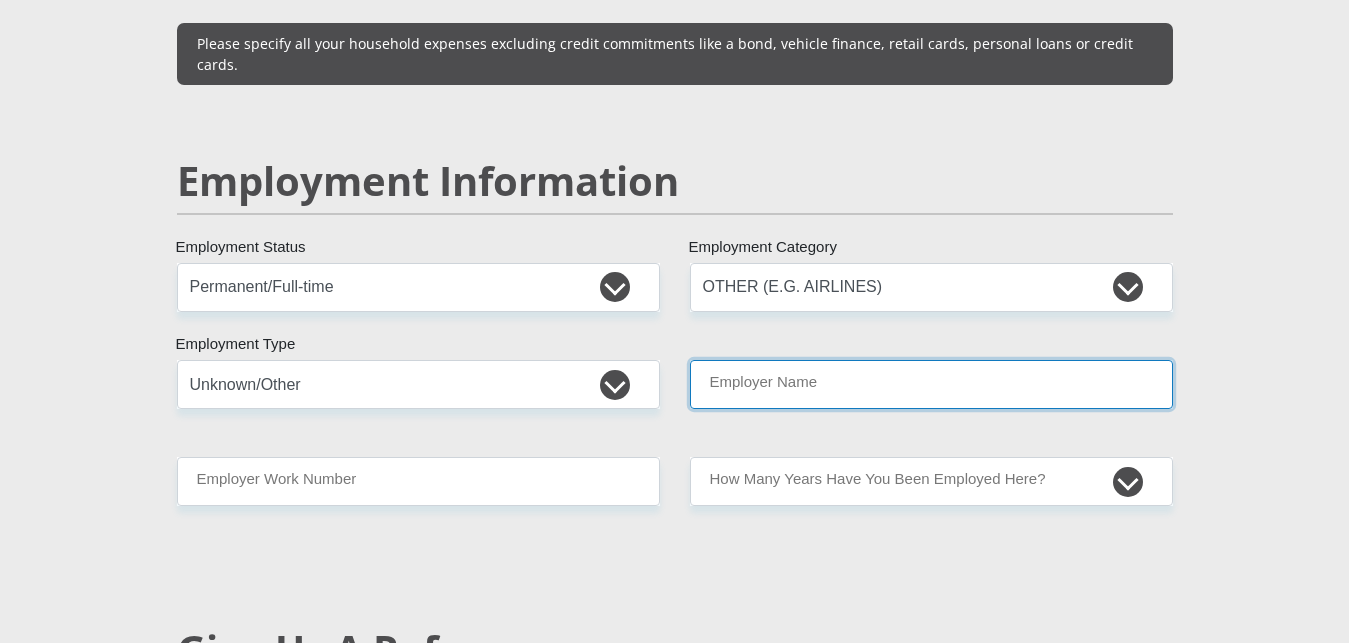 click on "Employer Name" at bounding box center [931, 384] 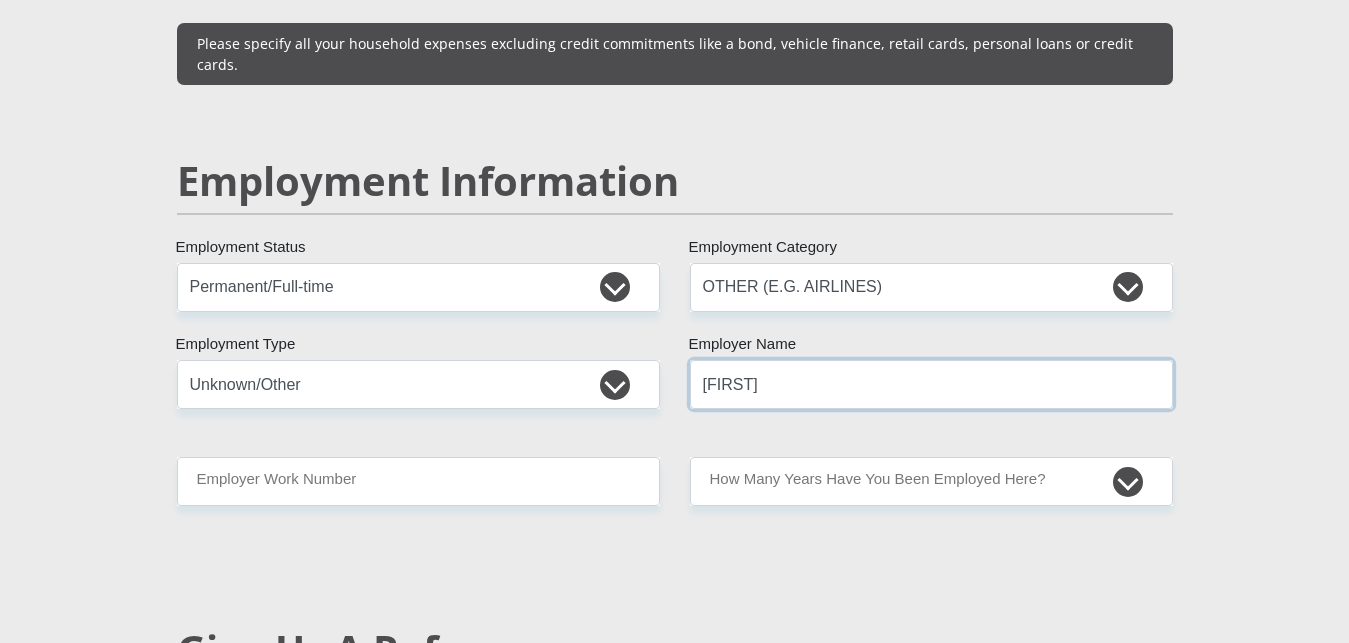 type on "[FIRST]" 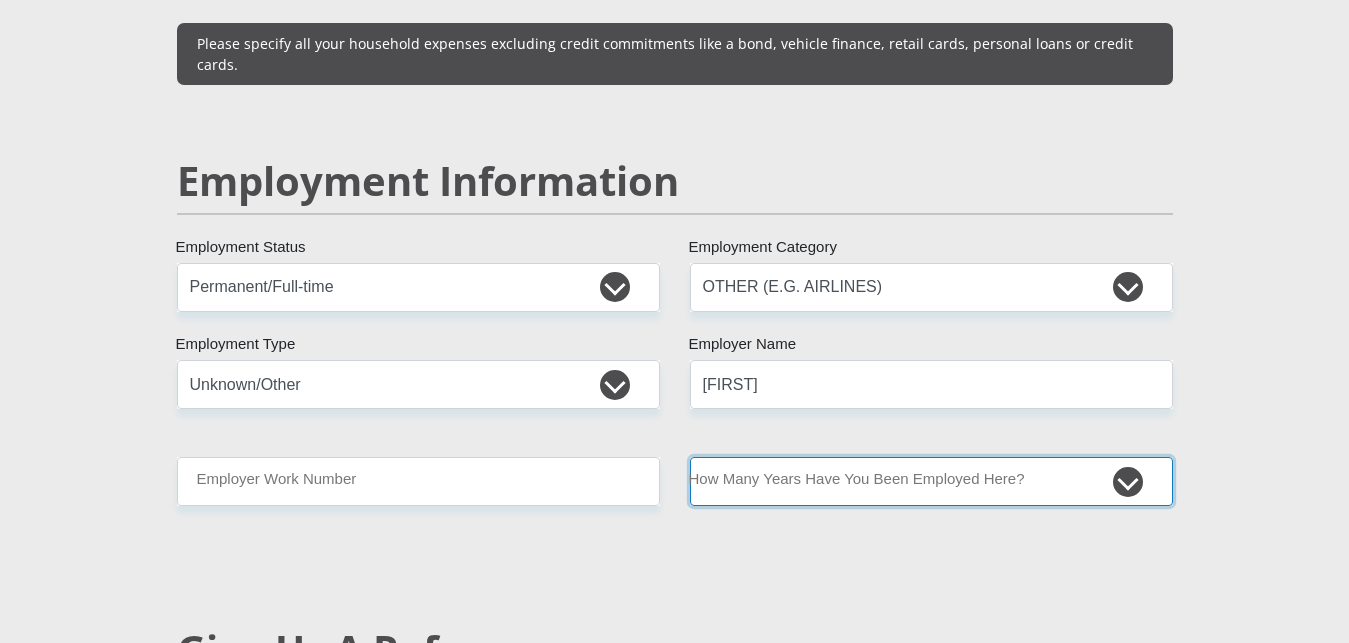 click on "less than 1 year
1-3 years
3-5 years
5+ years" at bounding box center [931, 481] 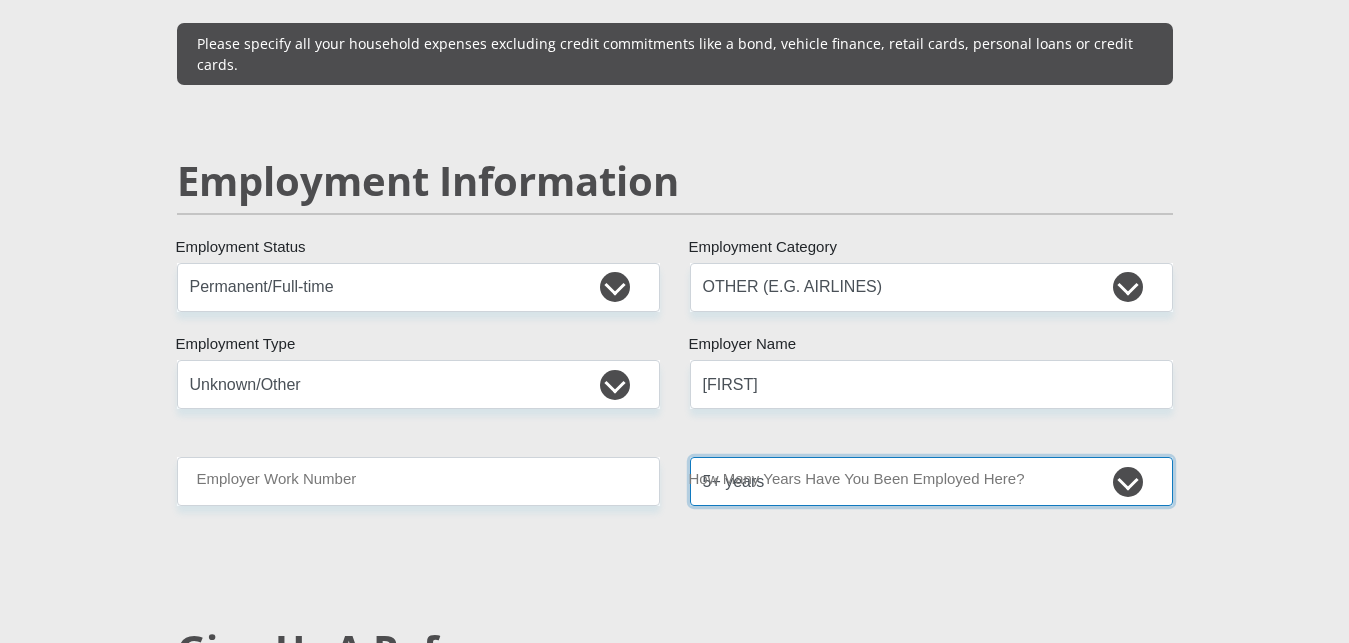 click on "5+ years" at bounding box center [0, 0] 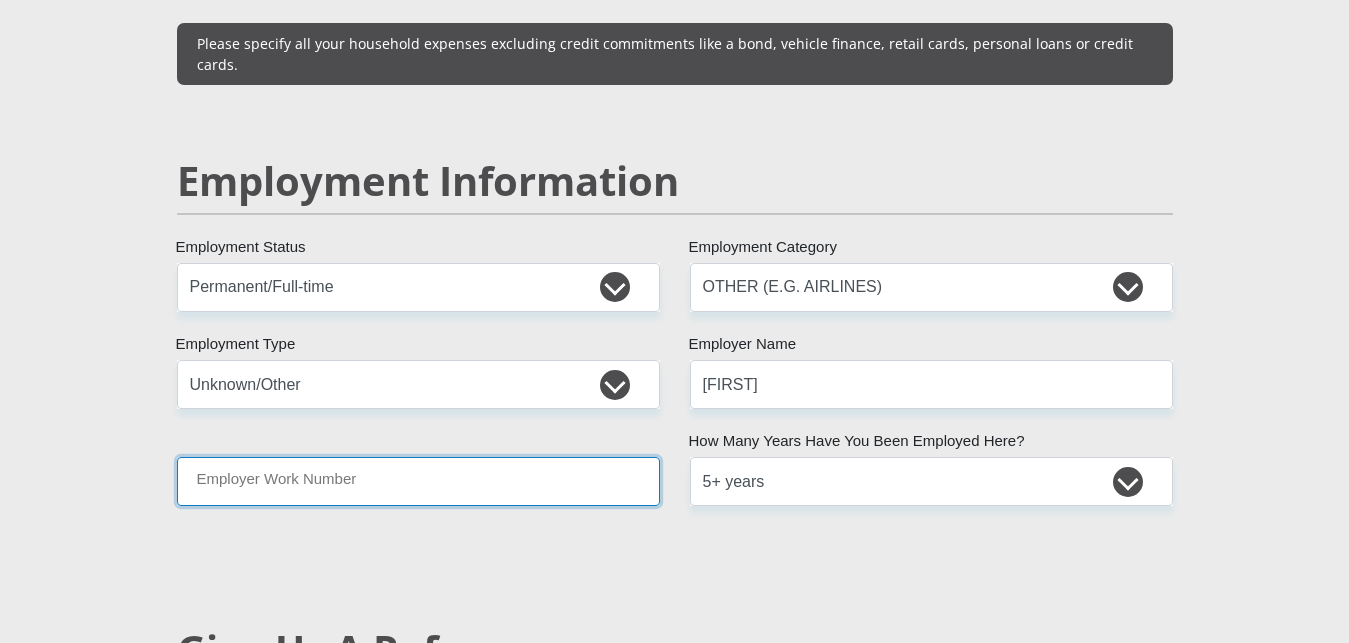 click on "Employer Work Number" at bounding box center (418, 481) 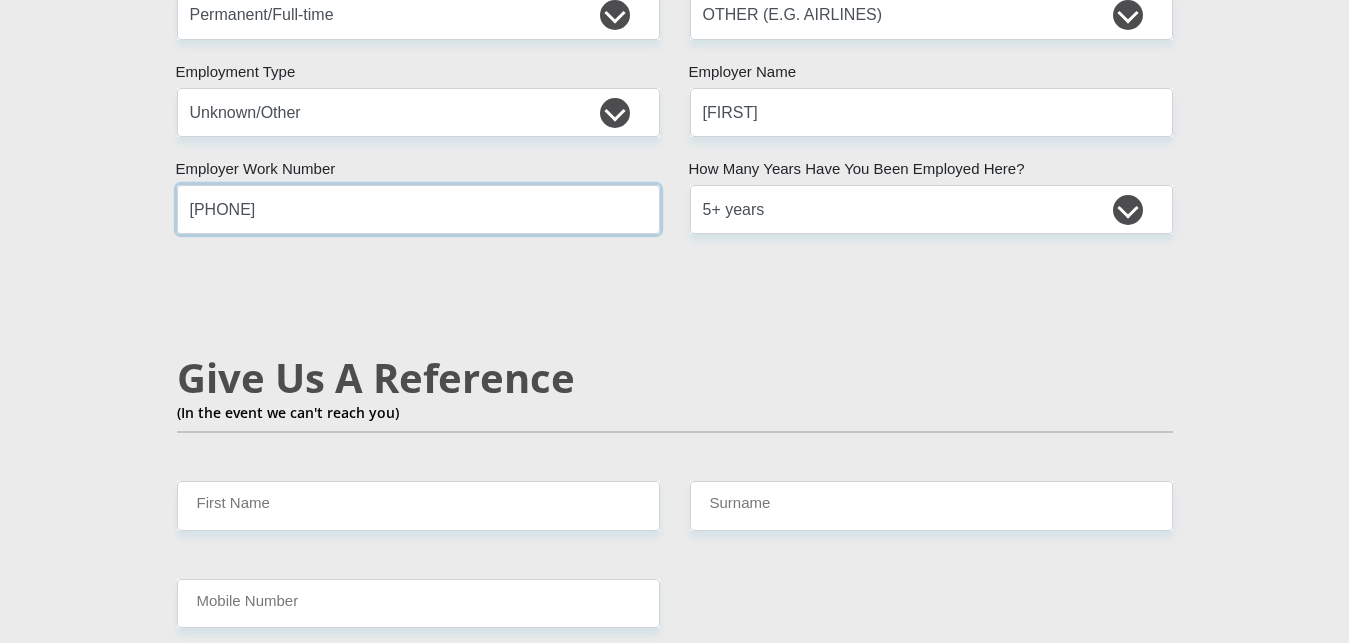 scroll, scrollTop: 3400, scrollLeft: 0, axis: vertical 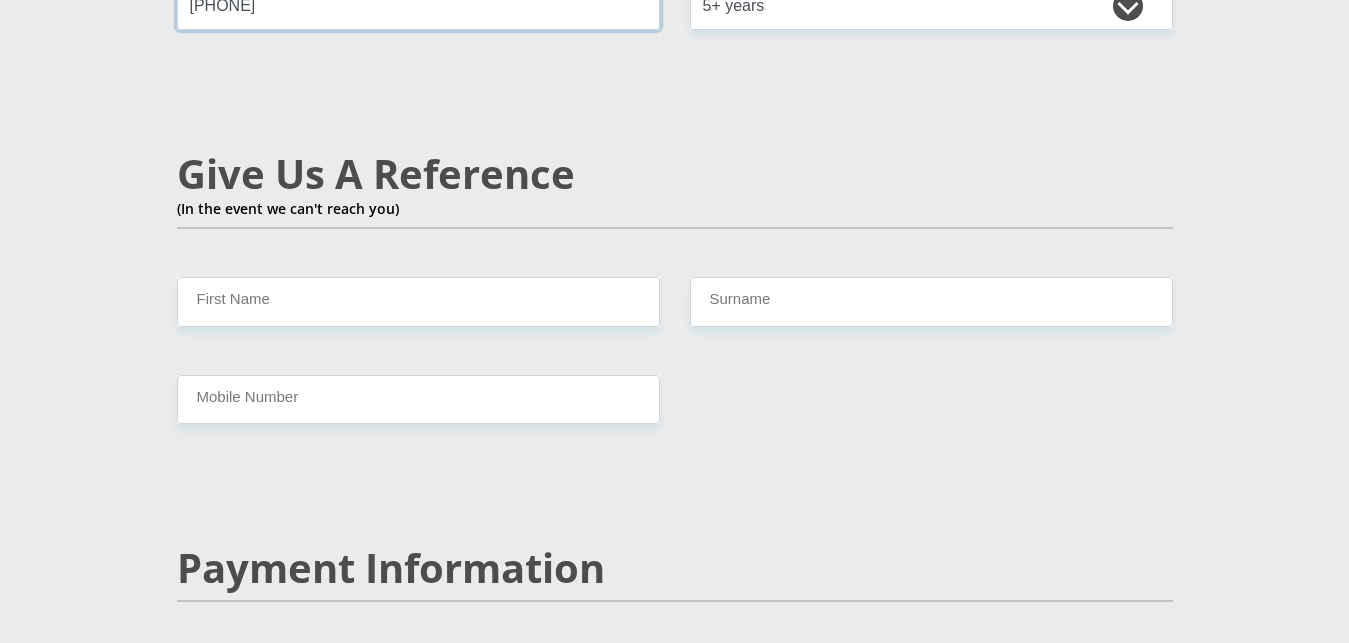 type on "[PHONE]" 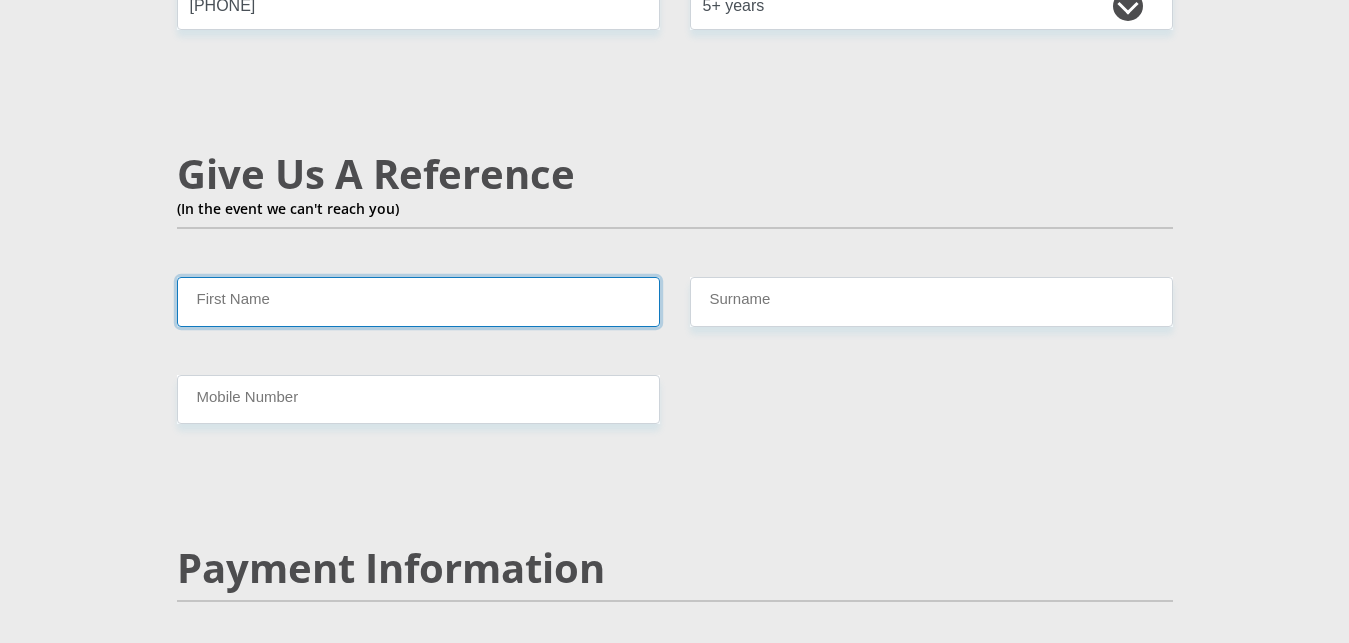 click on "First Name" at bounding box center (418, 301) 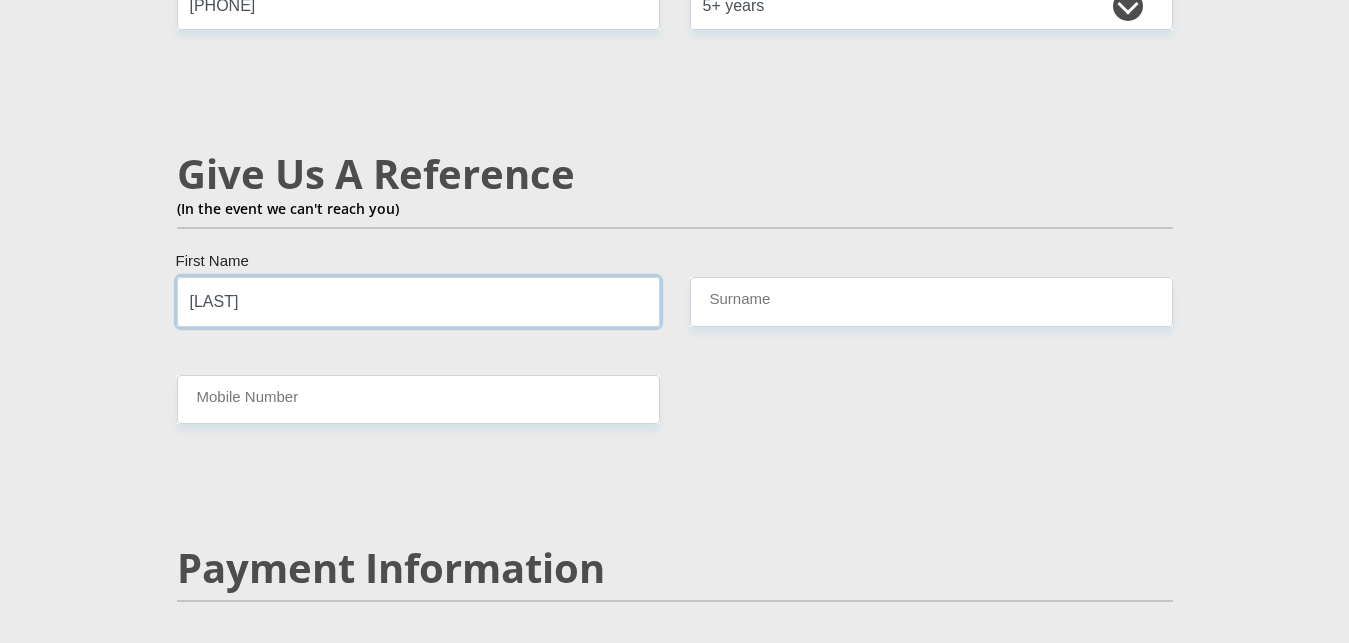 type on "[LAST]" 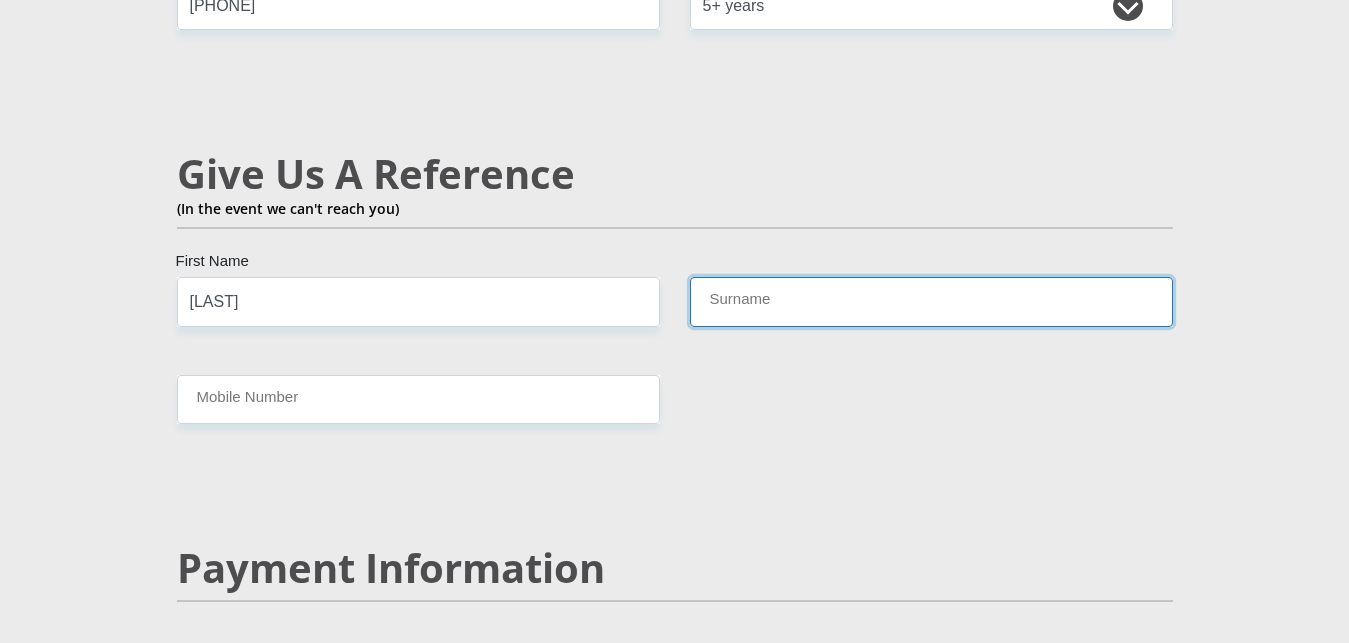 click on "Surname" at bounding box center (931, 301) 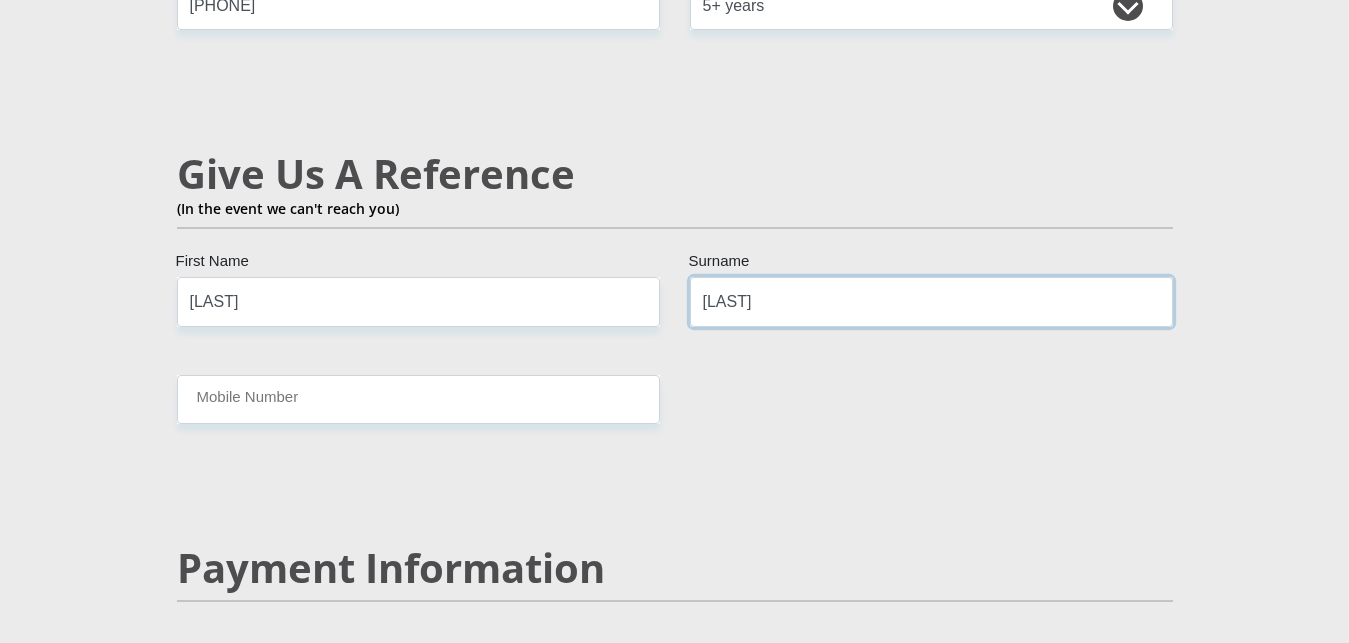 type on "[LAST]" 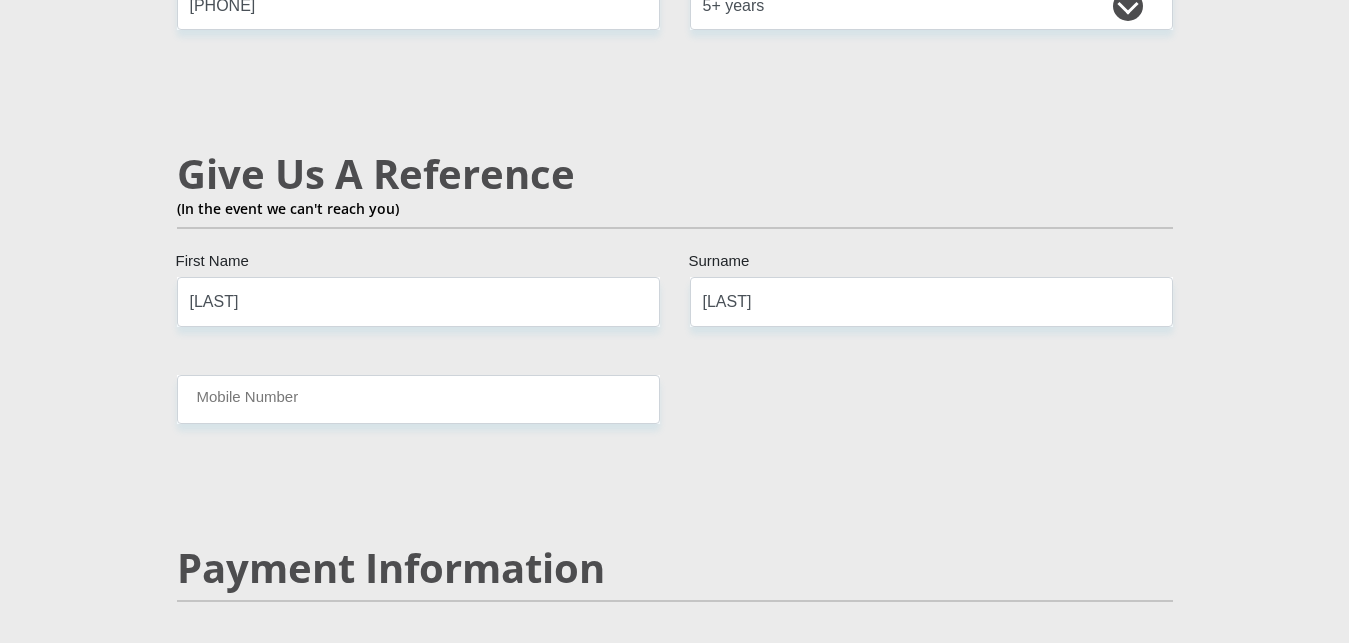 click on "Mobile Number" at bounding box center (418, 399) 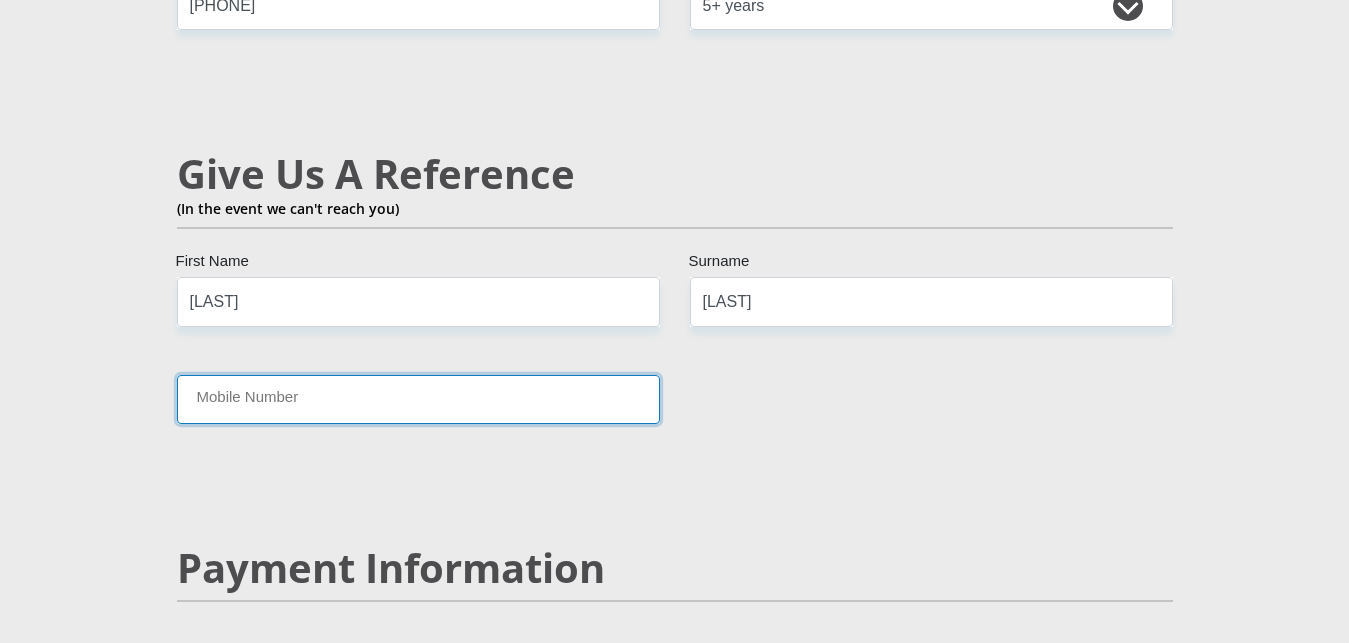 click on "Mobile Number" at bounding box center [418, 399] 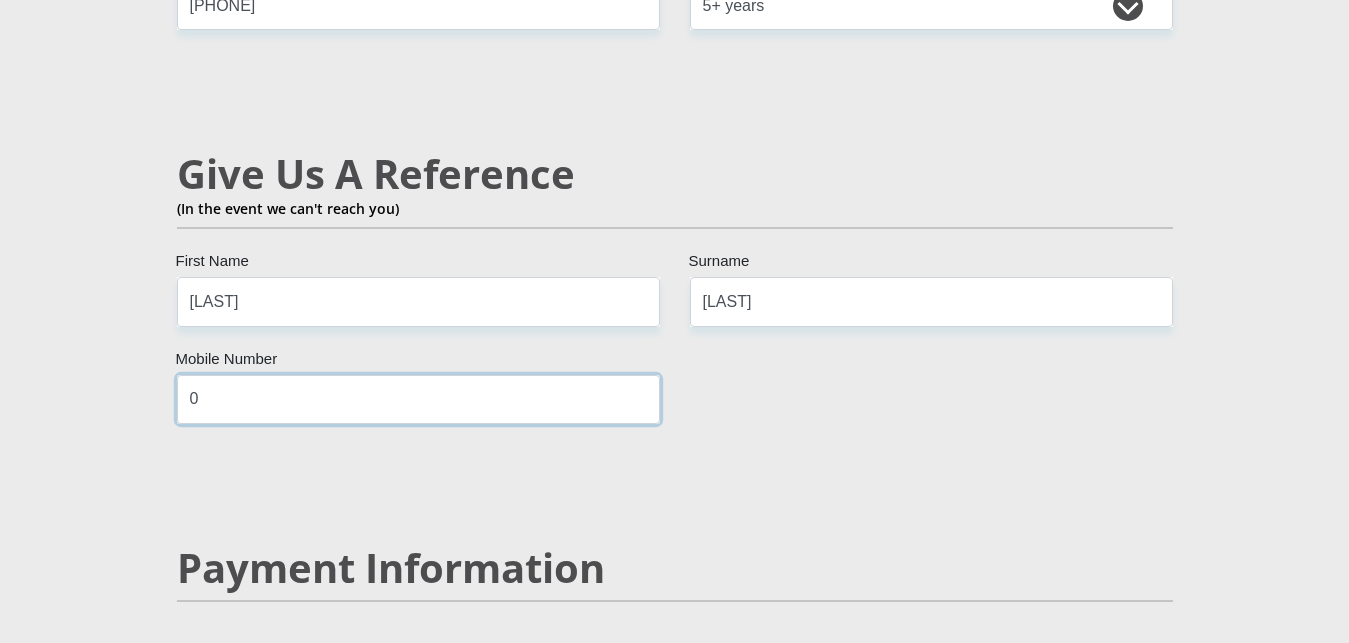 type on "0" 